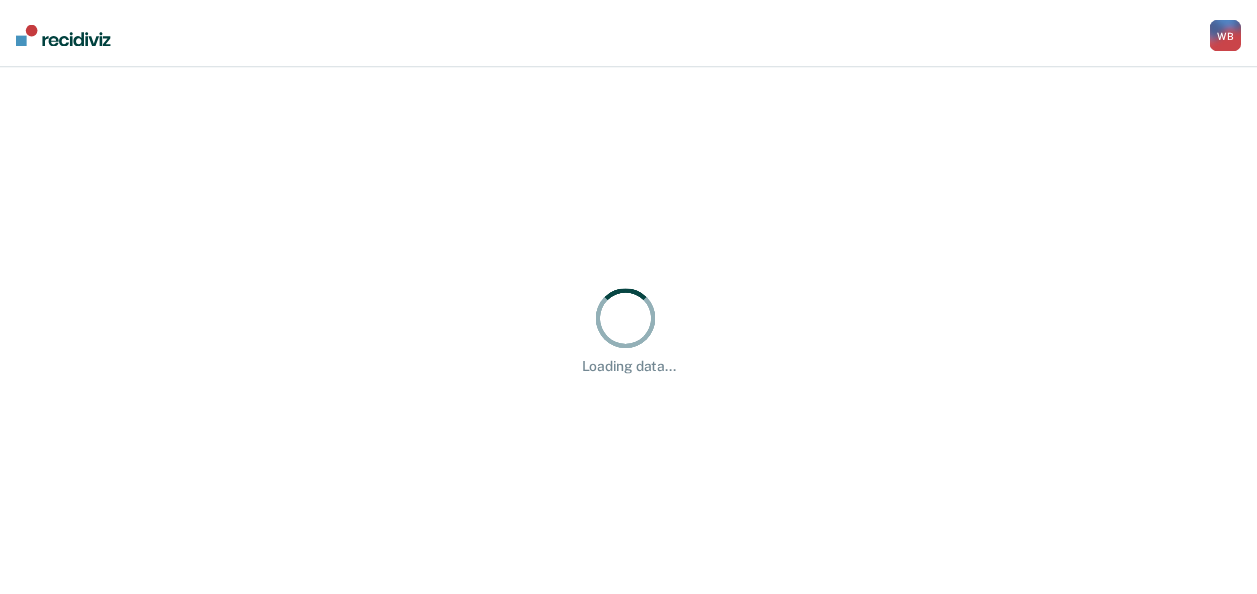 scroll, scrollTop: 0, scrollLeft: 0, axis: both 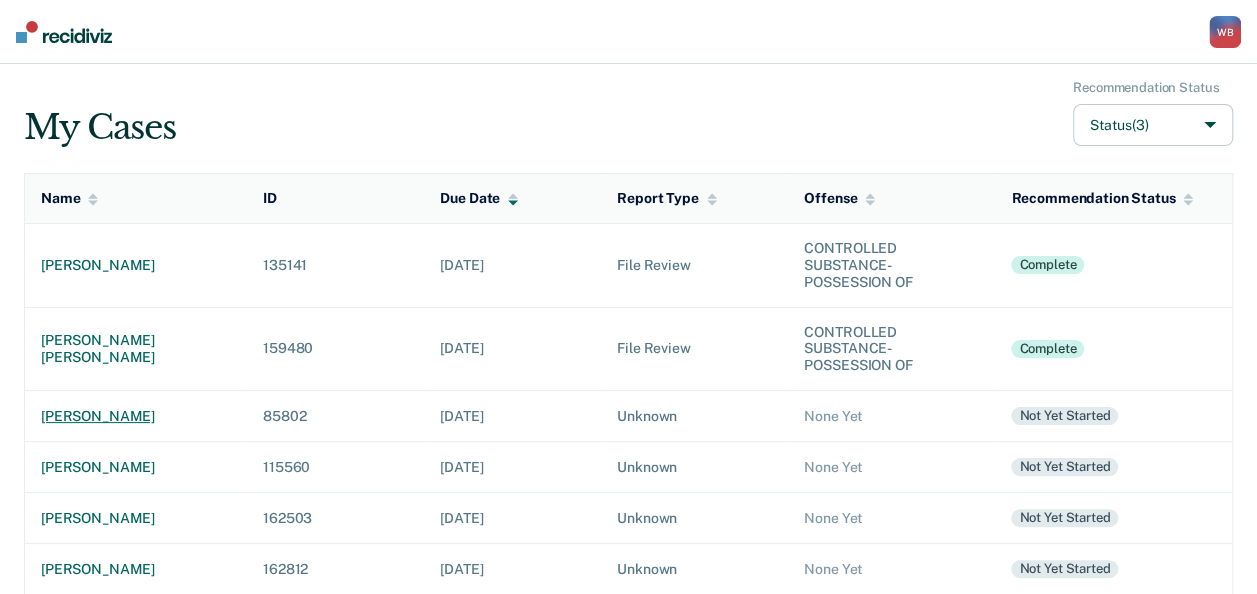 click on "[PERSON_NAME]" at bounding box center (136, 416) 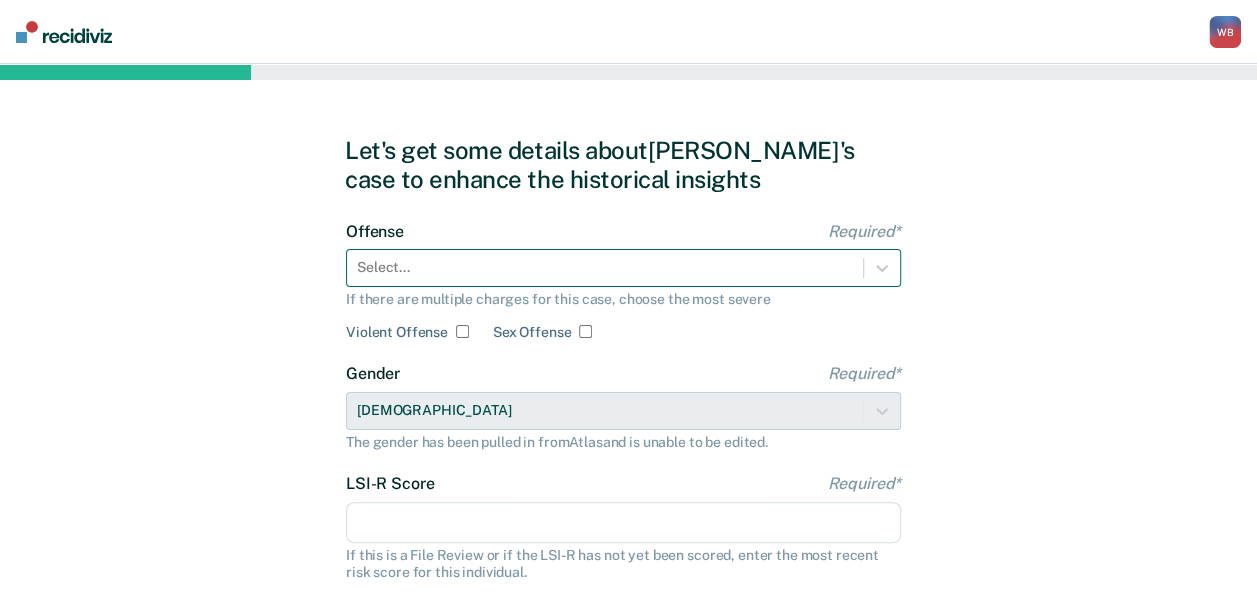 click on "Select..." at bounding box center (605, 267) 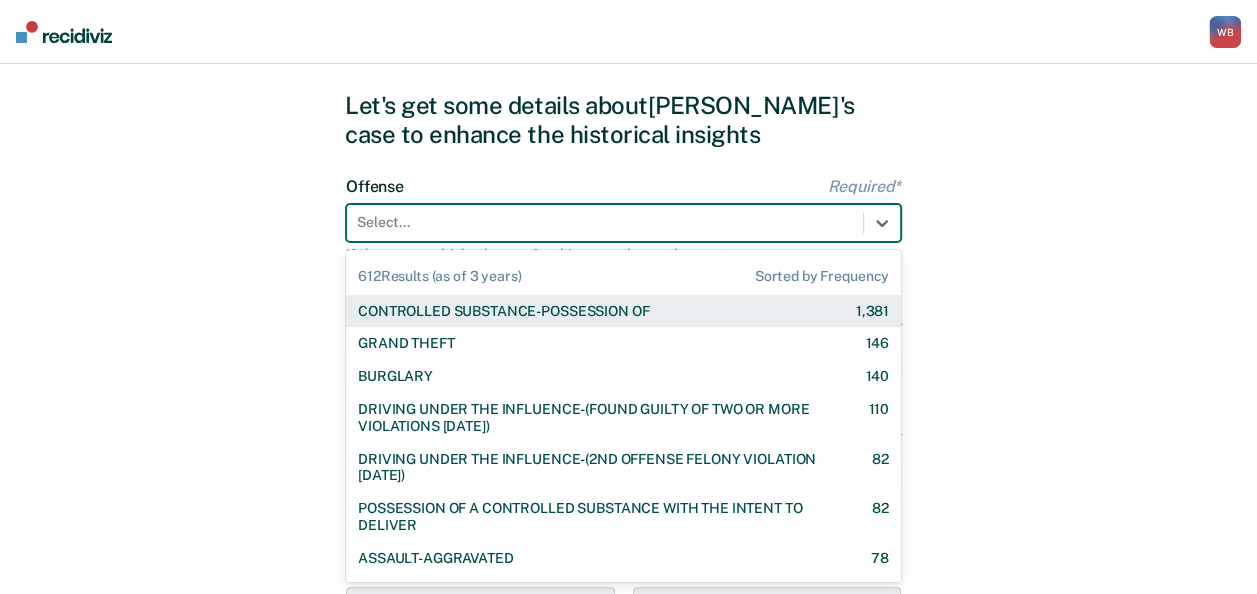 scroll, scrollTop: 49, scrollLeft: 0, axis: vertical 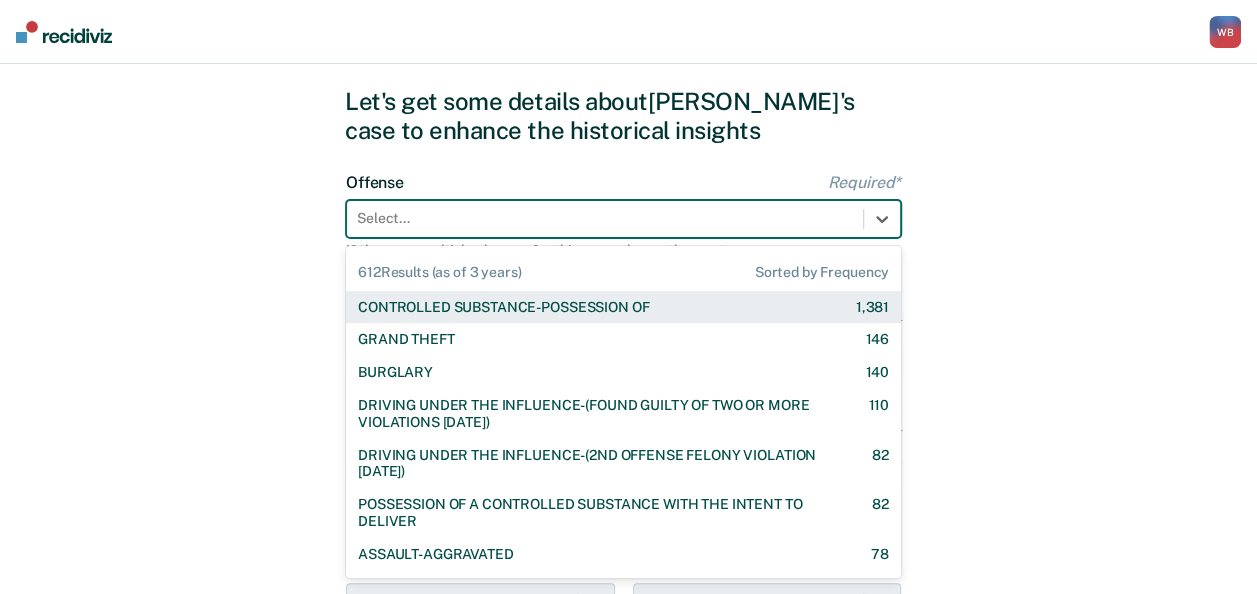 click on "CONTROLLED SUBSTANCE-POSSESSION OF" at bounding box center [503, 307] 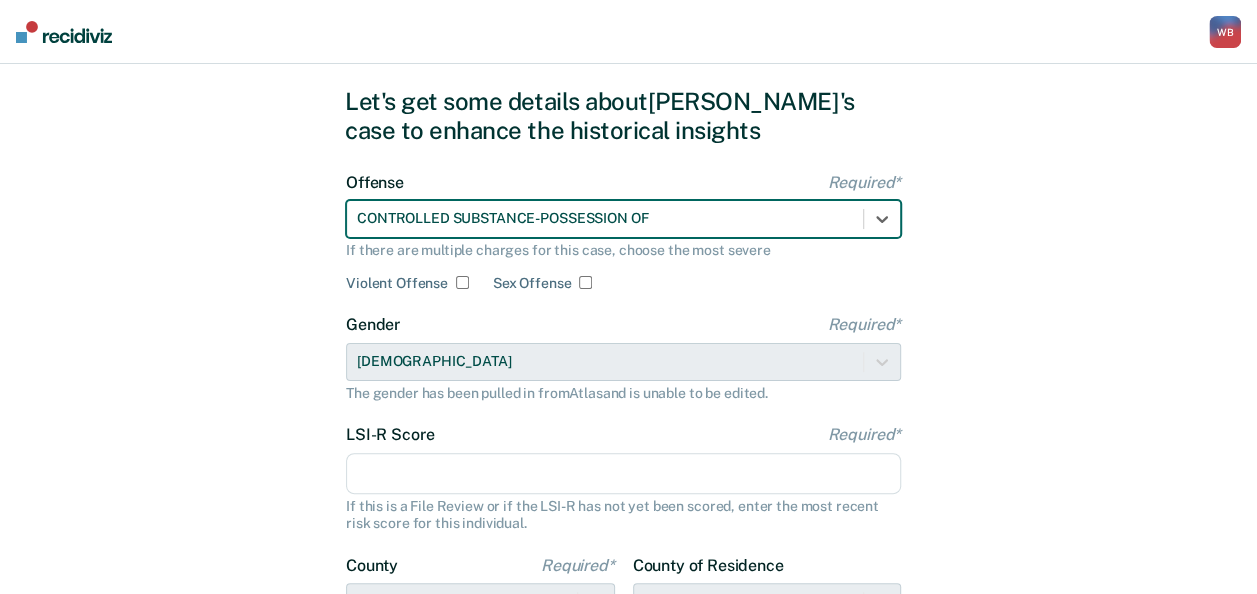 click on "LSI-R Score  Required*" at bounding box center (623, 474) 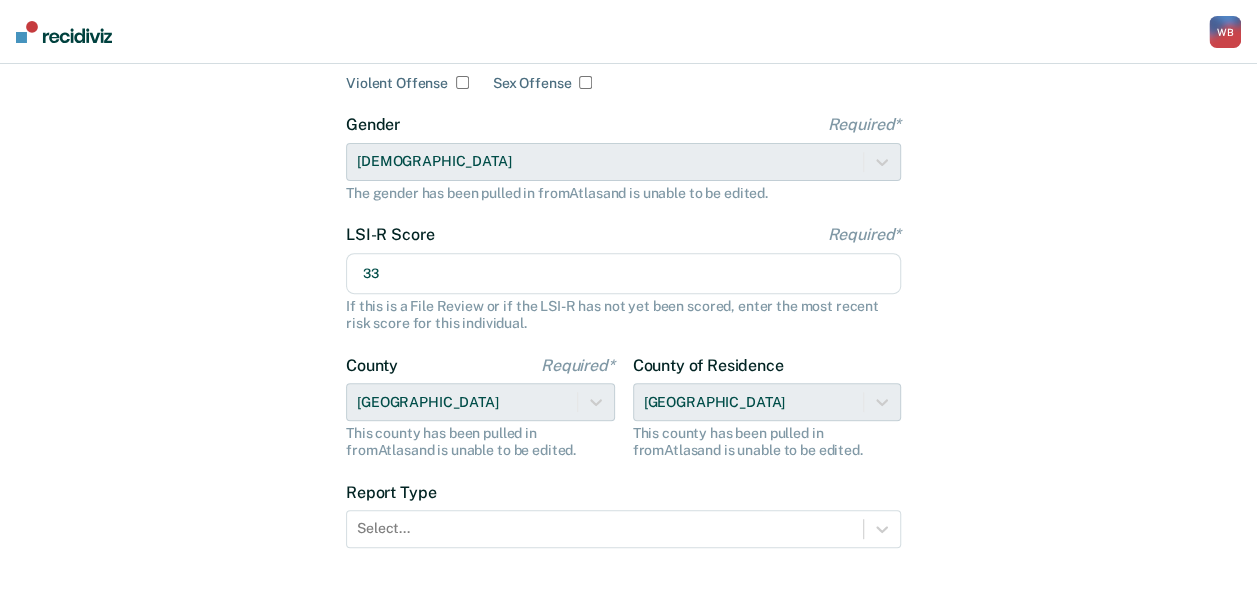 scroll, scrollTop: 349, scrollLeft: 0, axis: vertical 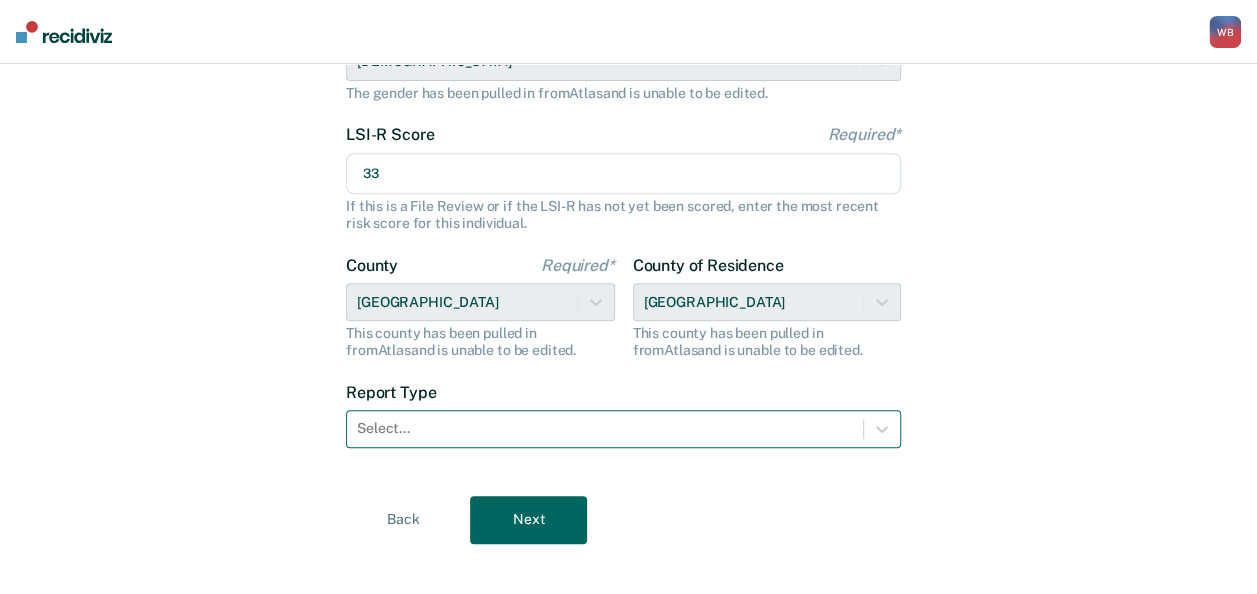 type on "33" 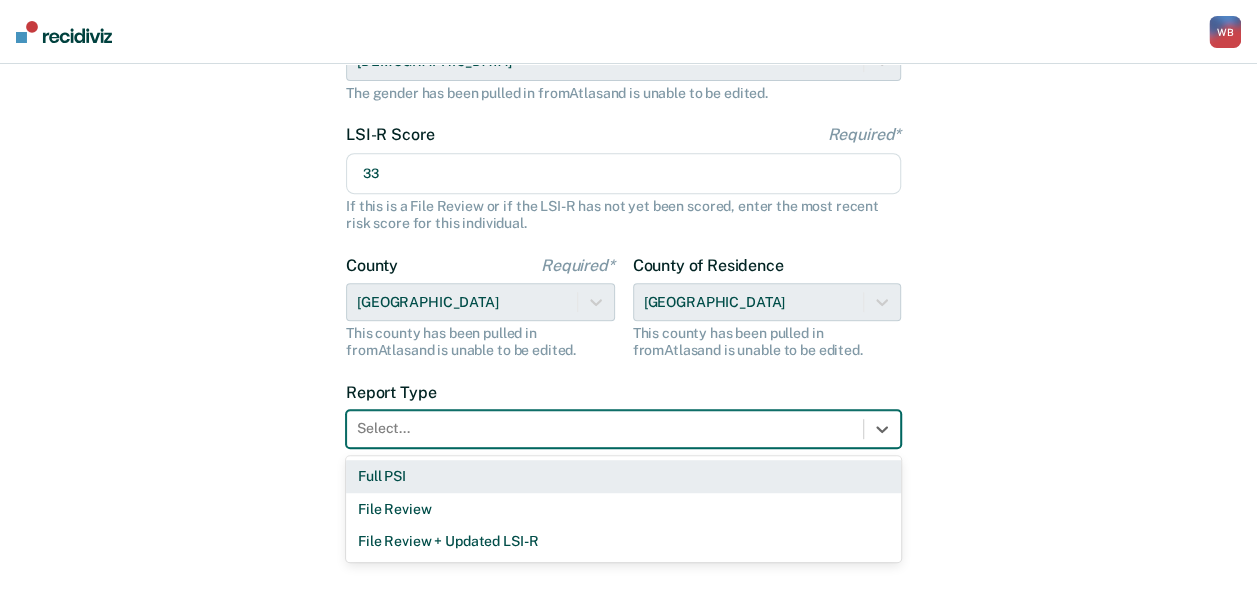 click on "Full PSI" at bounding box center [623, 476] 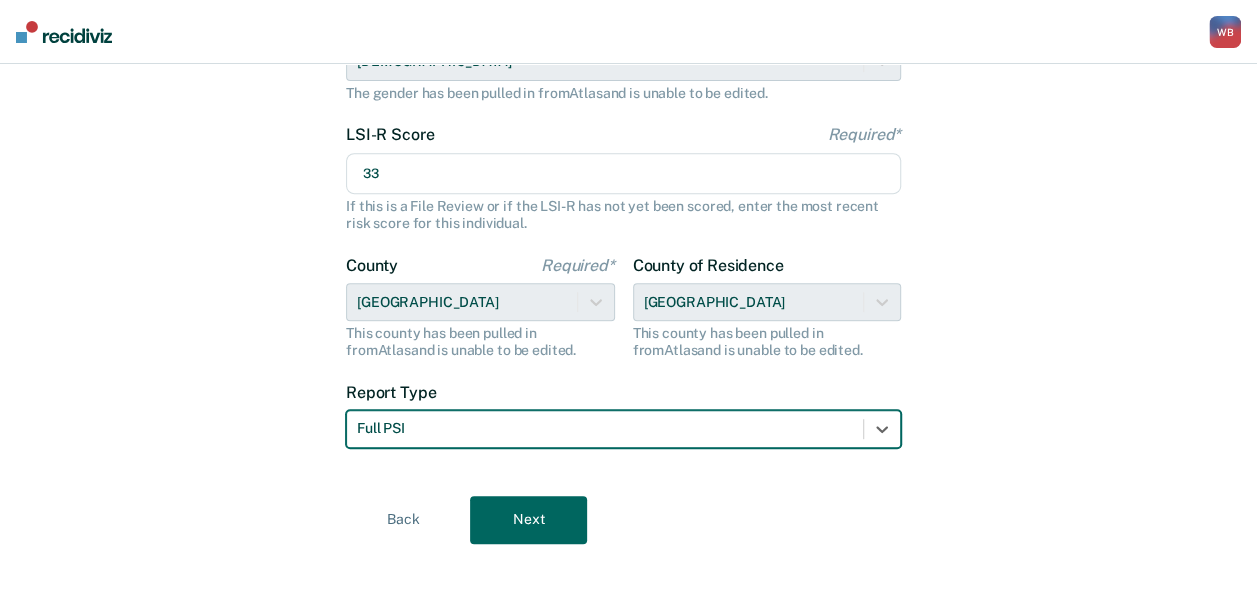 click on "Next" at bounding box center [528, 520] 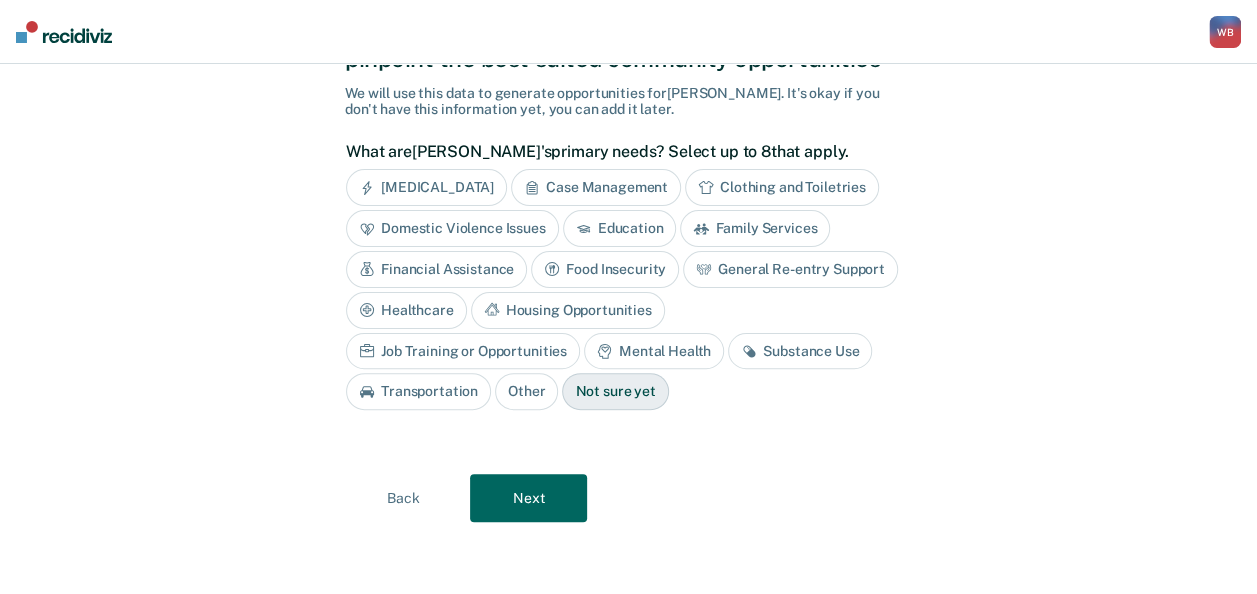 scroll, scrollTop: 96, scrollLeft: 0, axis: vertical 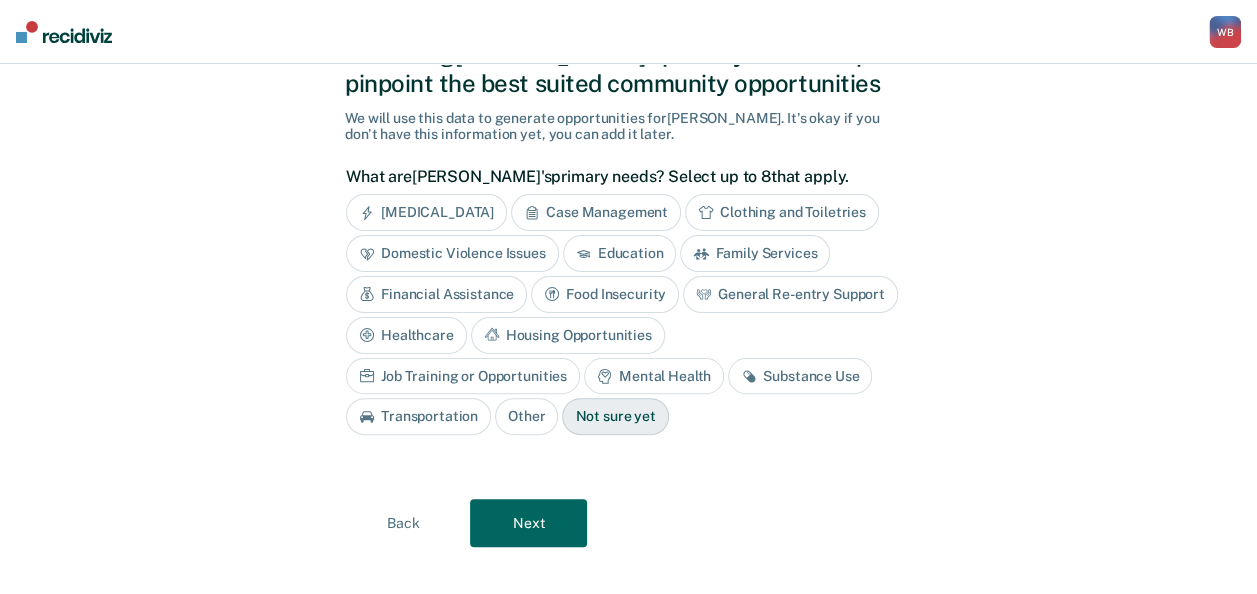 click on "Substance Use" at bounding box center [800, 376] 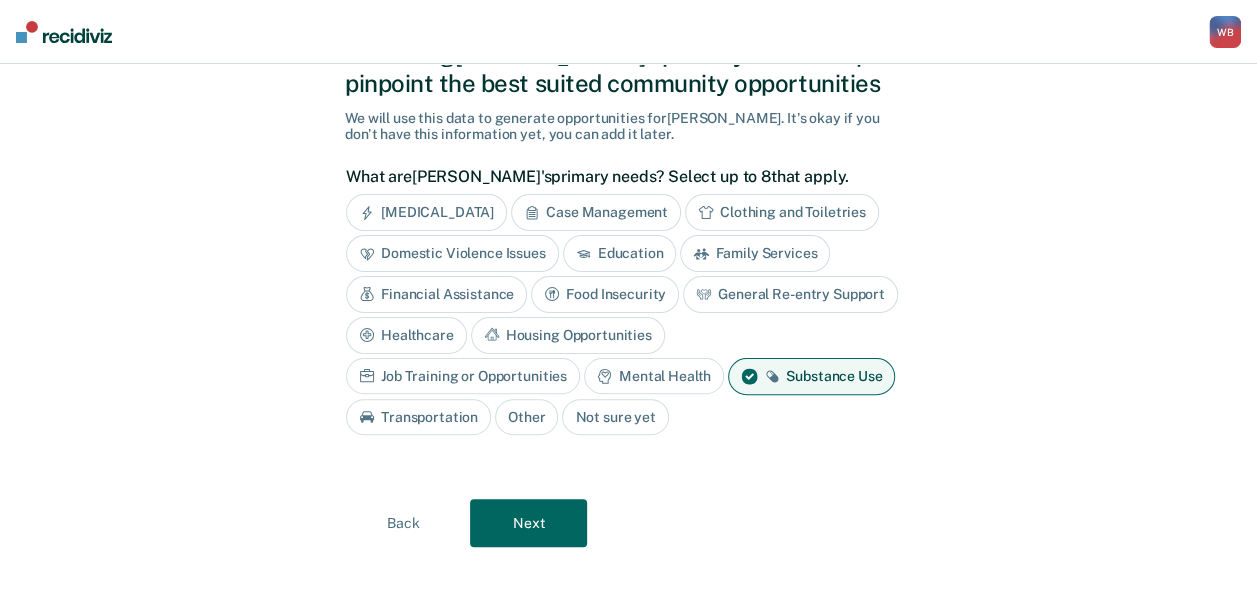 click on "Housing Opportunities" at bounding box center [568, 335] 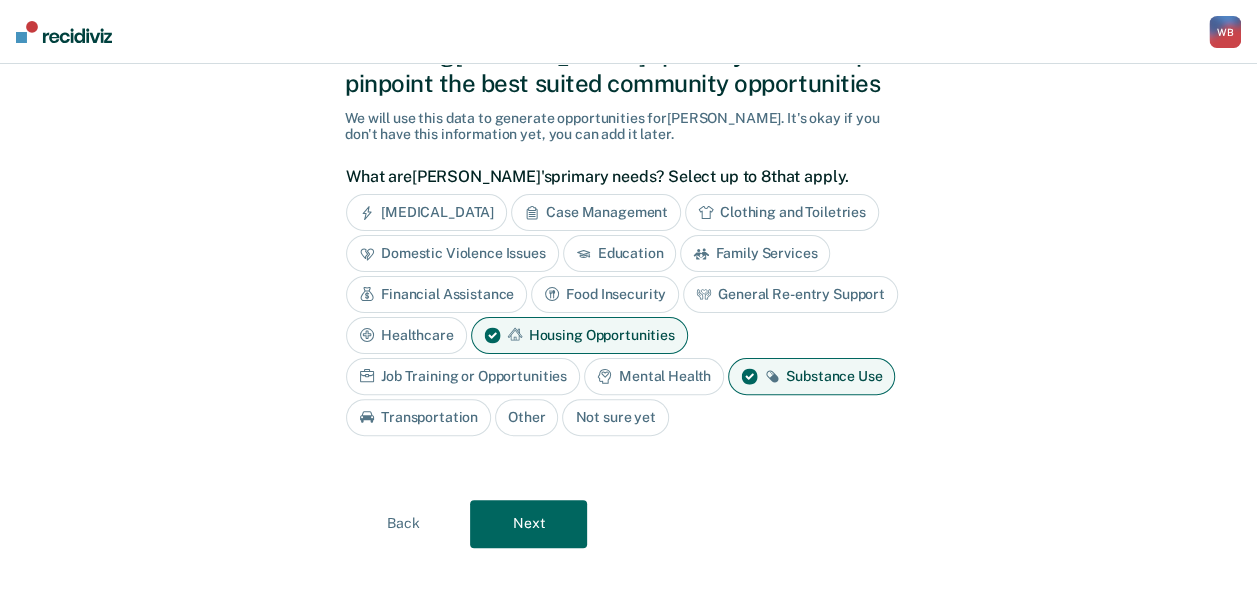 click on "Next" at bounding box center (528, 524) 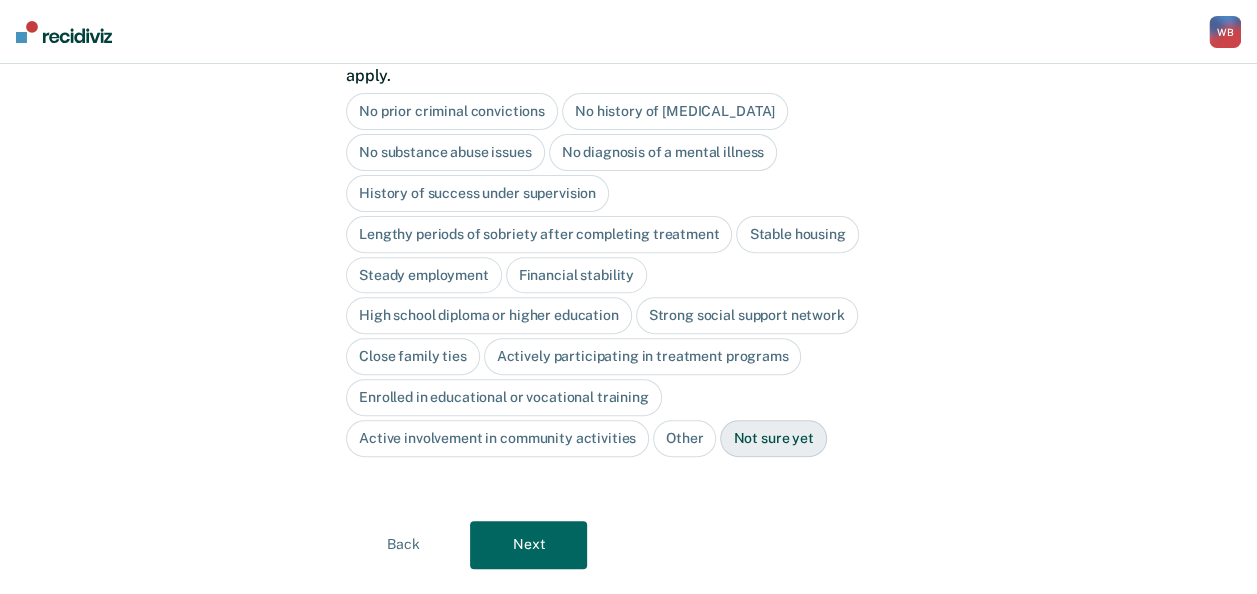 drag, startPoint x: 520, startPoint y: 523, endPoint x: 449, endPoint y: 530, distance: 71.34424 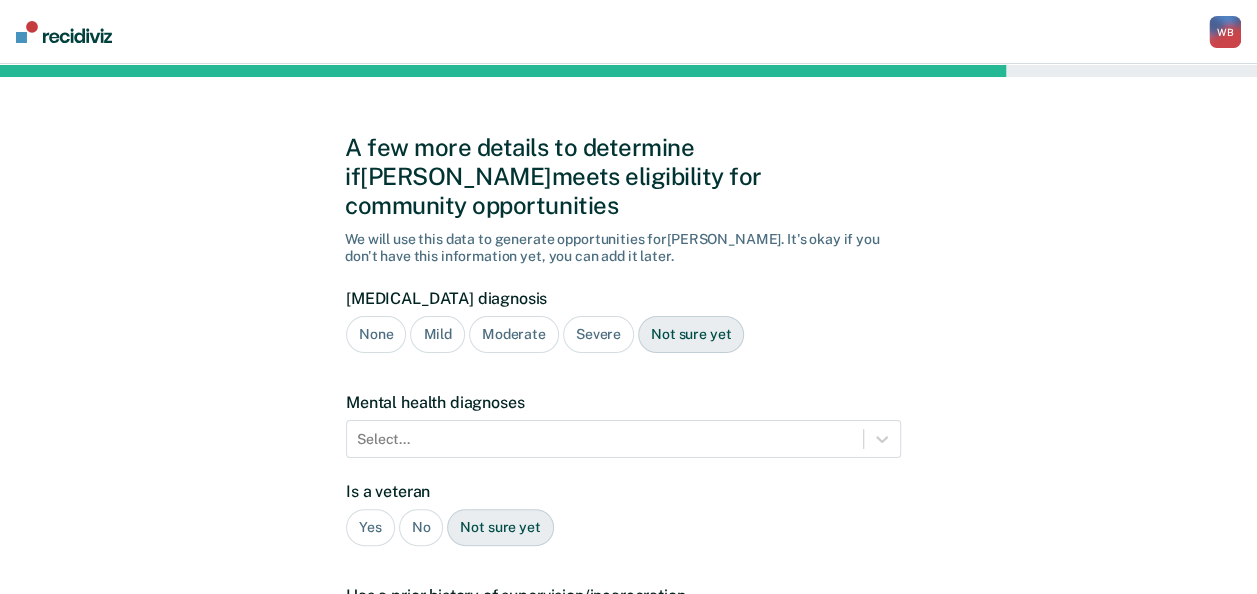 scroll, scrollTop: 0, scrollLeft: 0, axis: both 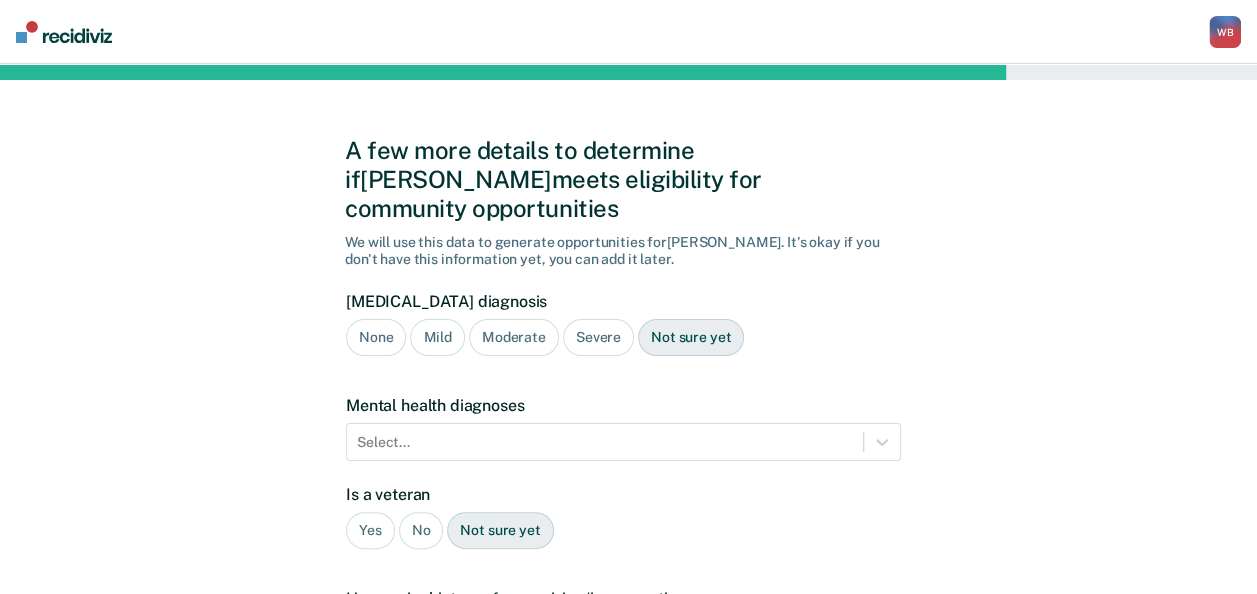 click on "Severe" at bounding box center [598, 337] 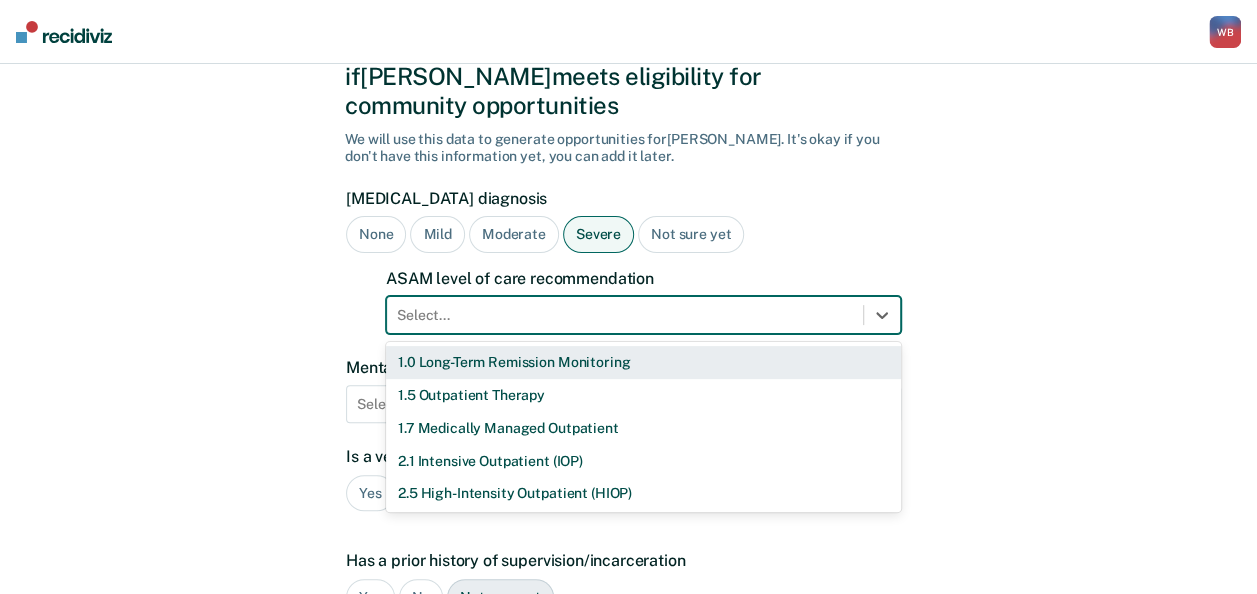 click on "11 results available. Use Up and Down to choose options, press Enter to select the currently focused option, press Escape to exit the menu, press Tab to select the option and exit the menu. Select... 1.0 Long-Term Remission Monitoring 1.5 Outpatient Therapy 1.7 Medically Managed Outpatient 2.1 Intensive Outpatient (IOP) 2.5 High-Intensity Outpatient (HIOP) 2.7 Medically Managed Intensive Outpatient 3.1 Clinically Managed Low-Intensity Residential 3.5 Clinically Managed High-Intensity Residential 3.7 Medically Managed Residential 4.0 Medically Managed Inpatient None" at bounding box center (643, 315) 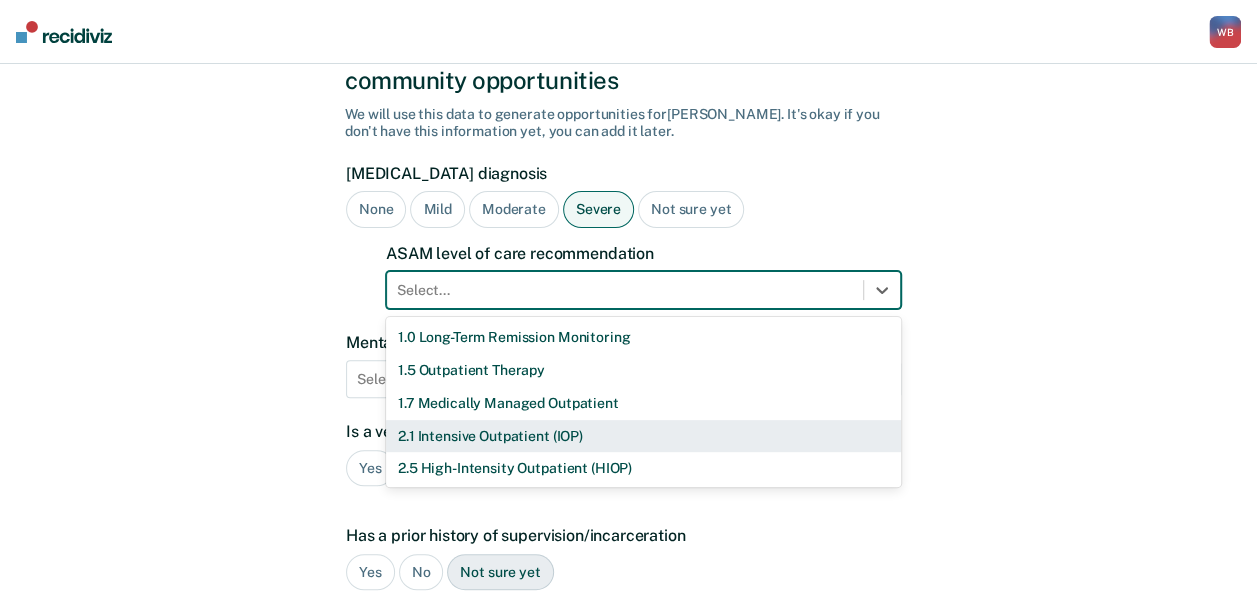 scroll, scrollTop: 130, scrollLeft: 0, axis: vertical 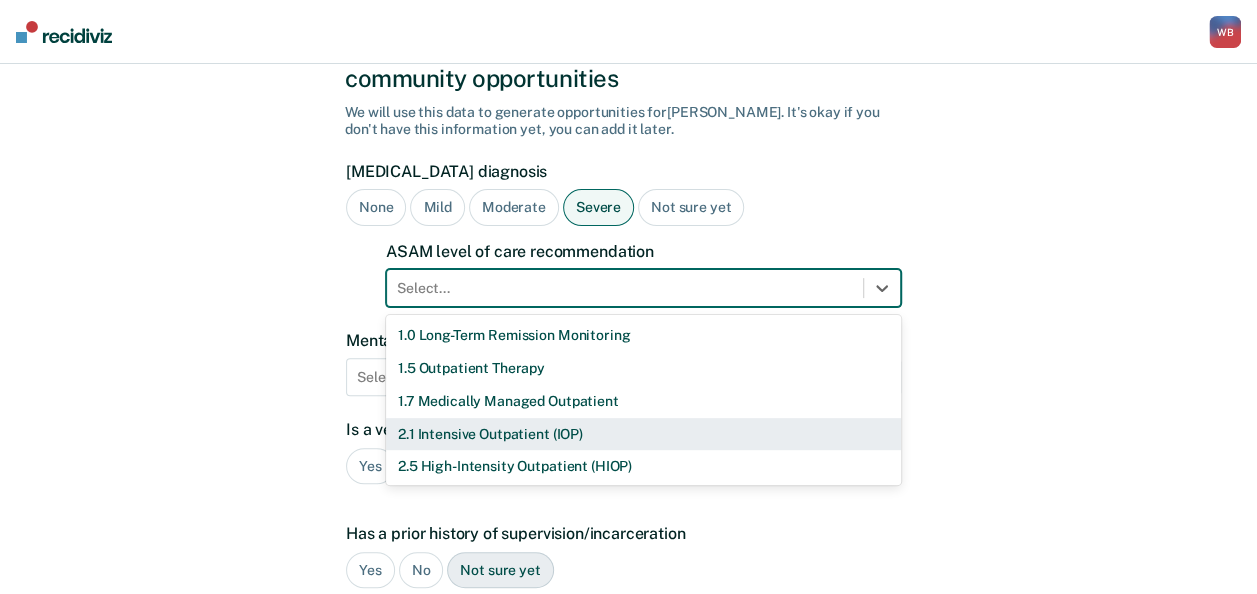 click on "2.1 Intensive Outpatient (IOP)" at bounding box center (643, 434) 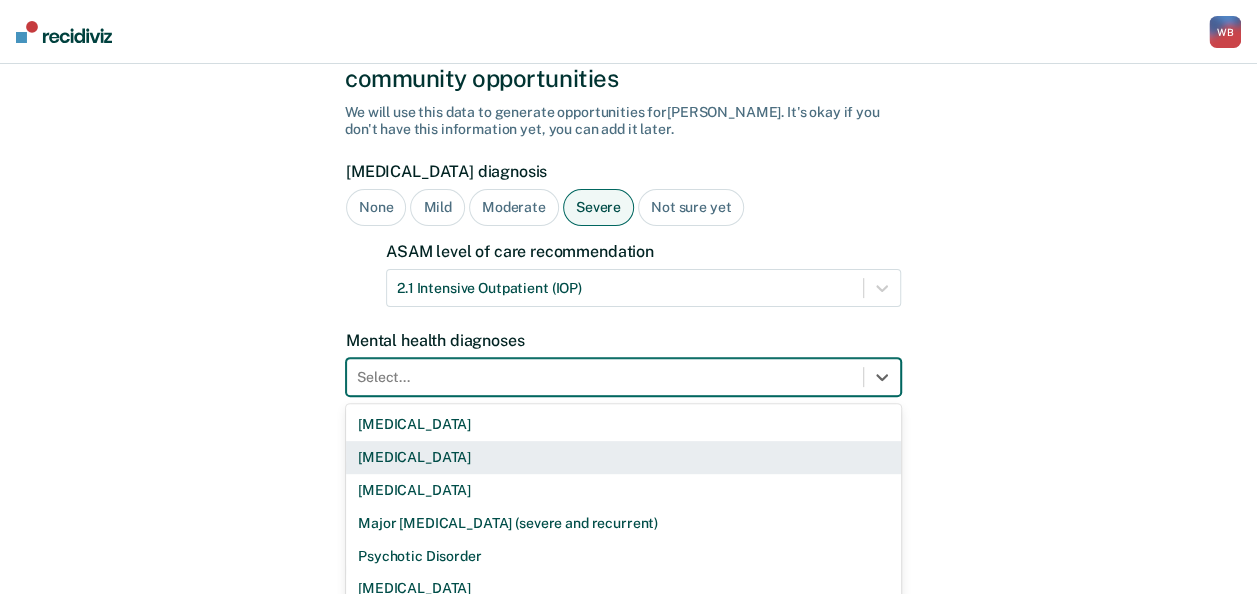 click on "9 results available. Use Up and Down to choose options, press Enter to select the currently focused option, press Escape to exit the menu, press Tab to select the option and exit the menu. Select... [MEDICAL_DATA] [MEDICAL_DATA] [MEDICAL_DATA] Major [MEDICAL_DATA] (severe and recurrent) Psychotic Disorder [MEDICAL_DATA] [MEDICAL_DATA] Other None" at bounding box center (623, 377) 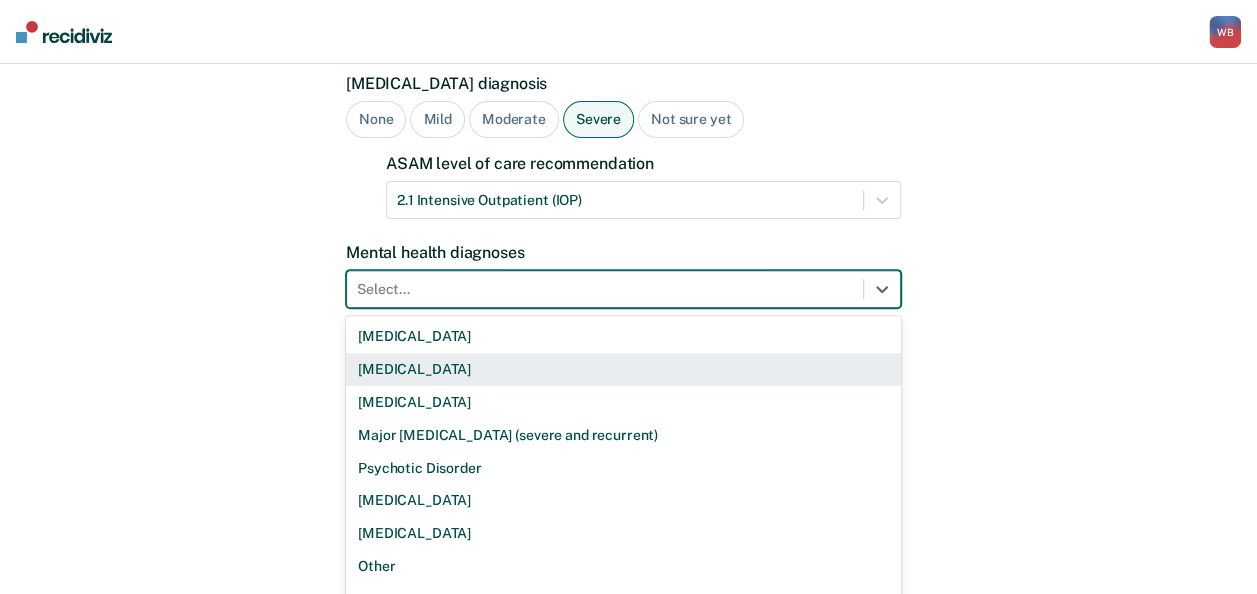 click on "[MEDICAL_DATA]" at bounding box center (623, 369) 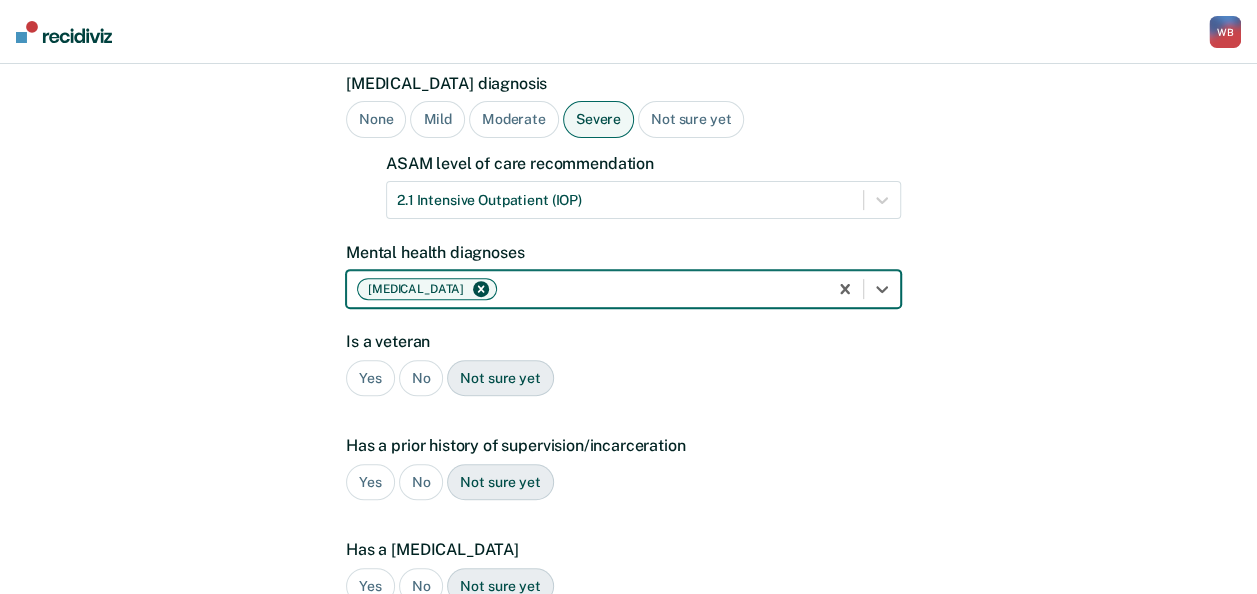 click on "No" at bounding box center [421, 378] 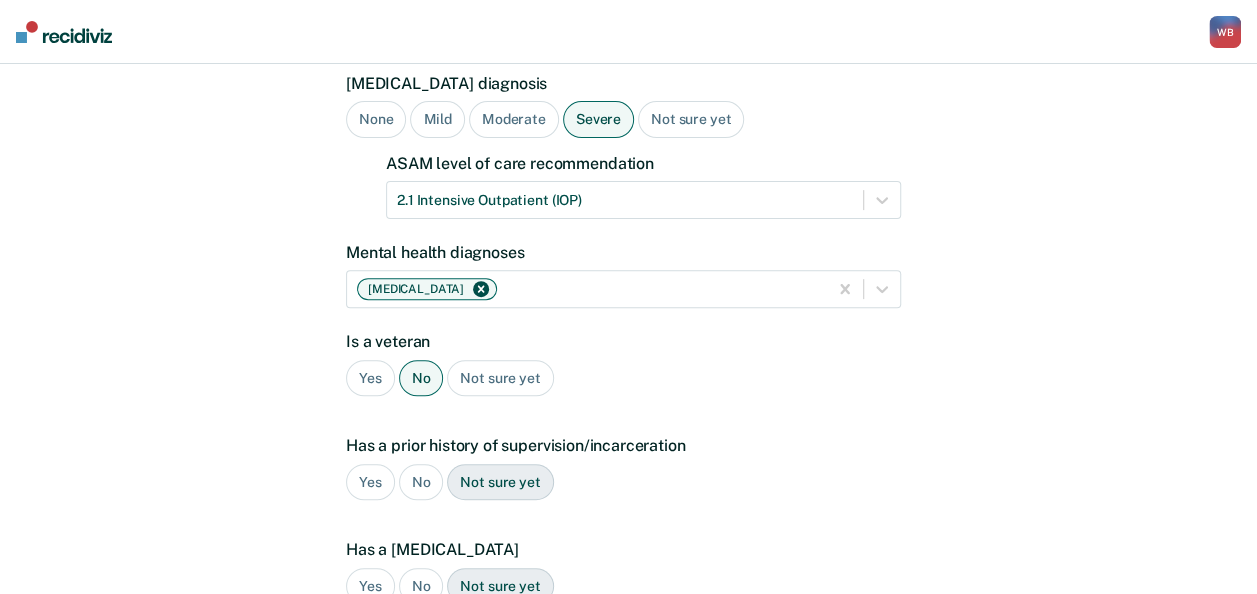 click on "Yes" at bounding box center (370, 482) 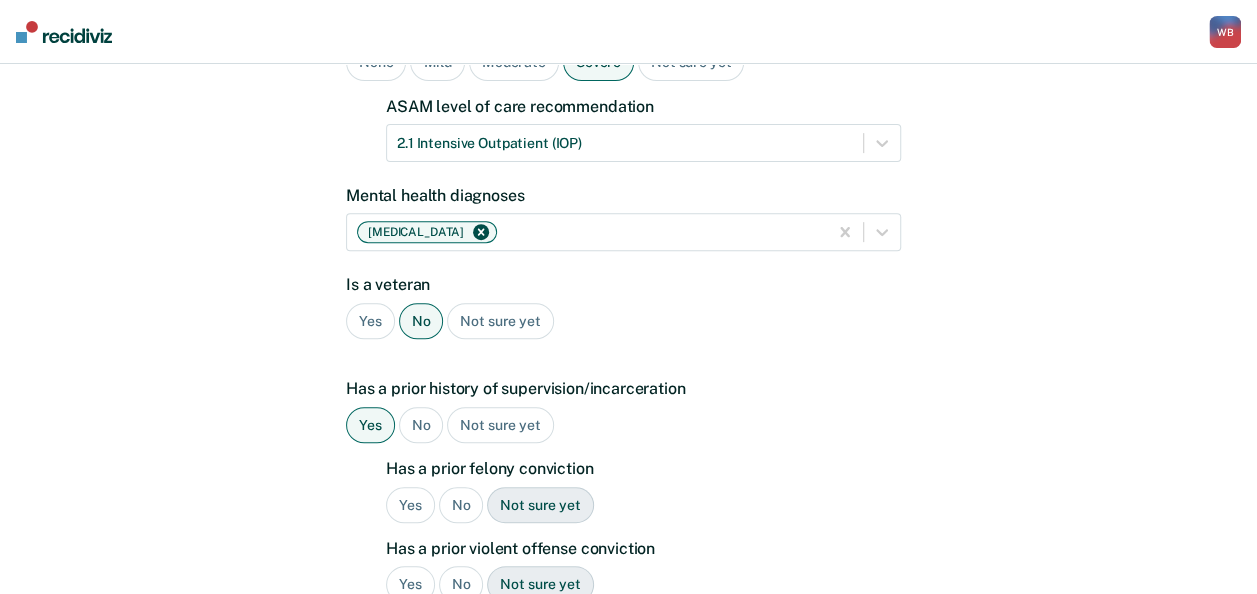 scroll, scrollTop: 318, scrollLeft: 0, axis: vertical 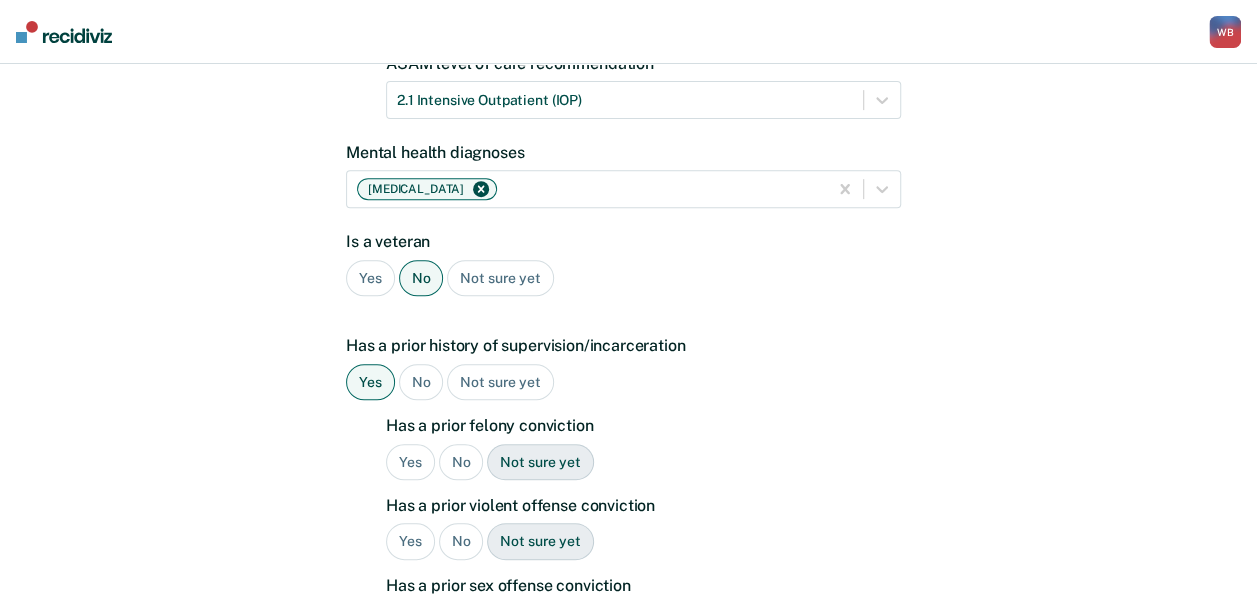 click on "Yes" at bounding box center (410, 462) 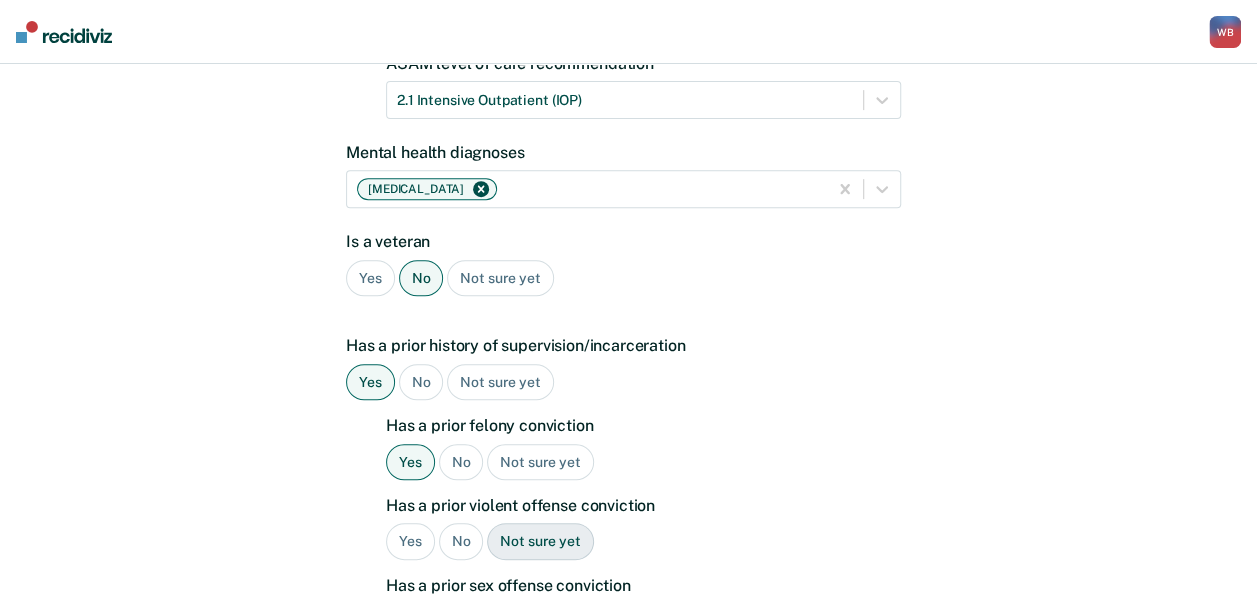 click on "No" at bounding box center (461, 541) 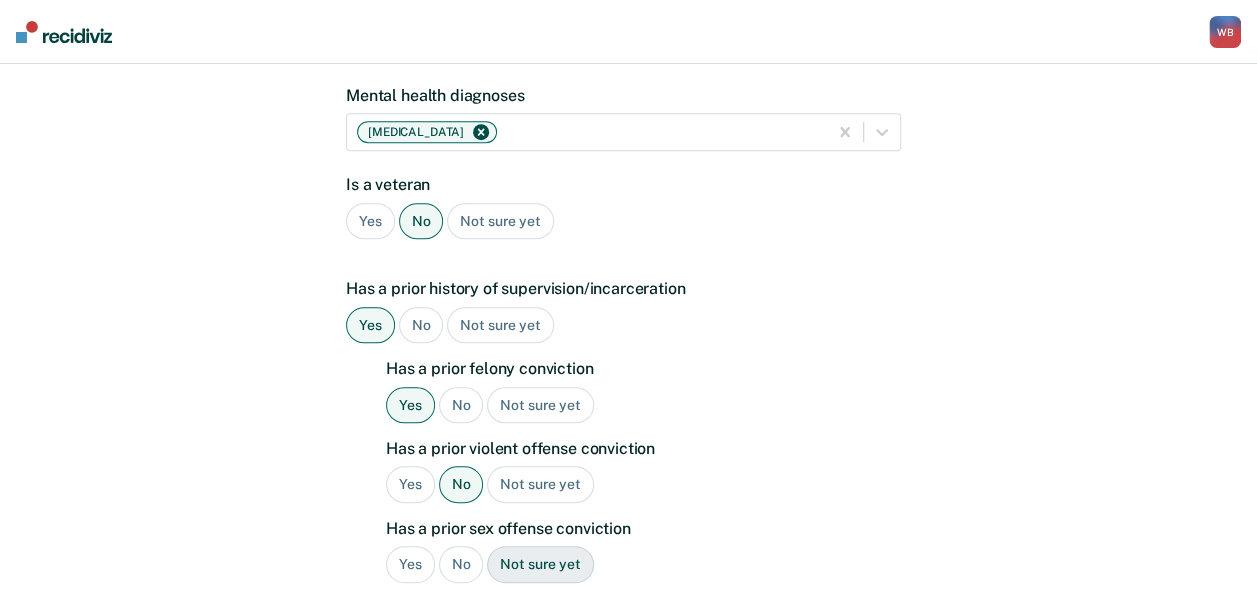 scroll, scrollTop: 418, scrollLeft: 0, axis: vertical 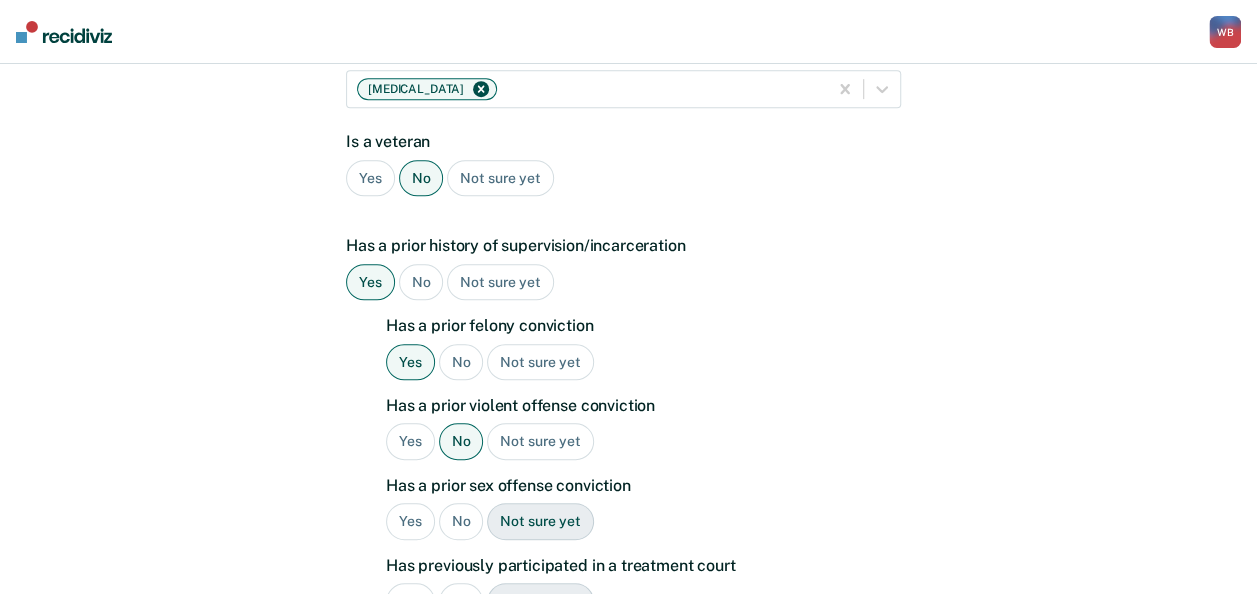 click on "No" at bounding box center (461, 521) 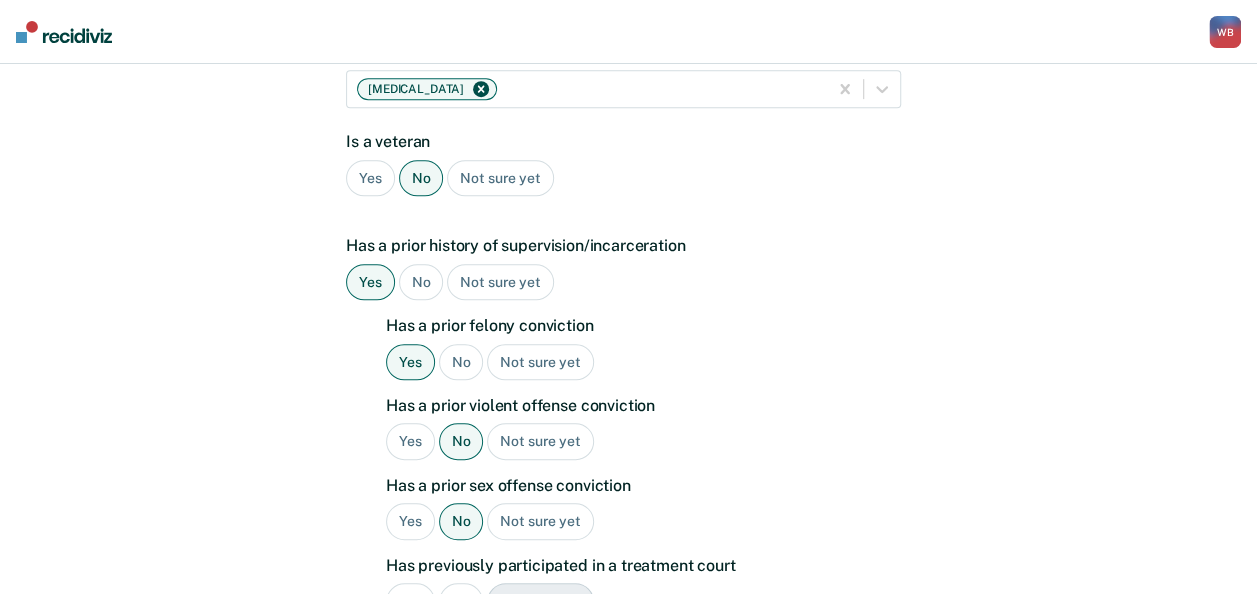 click on "No" at bounding box center [461, 601] 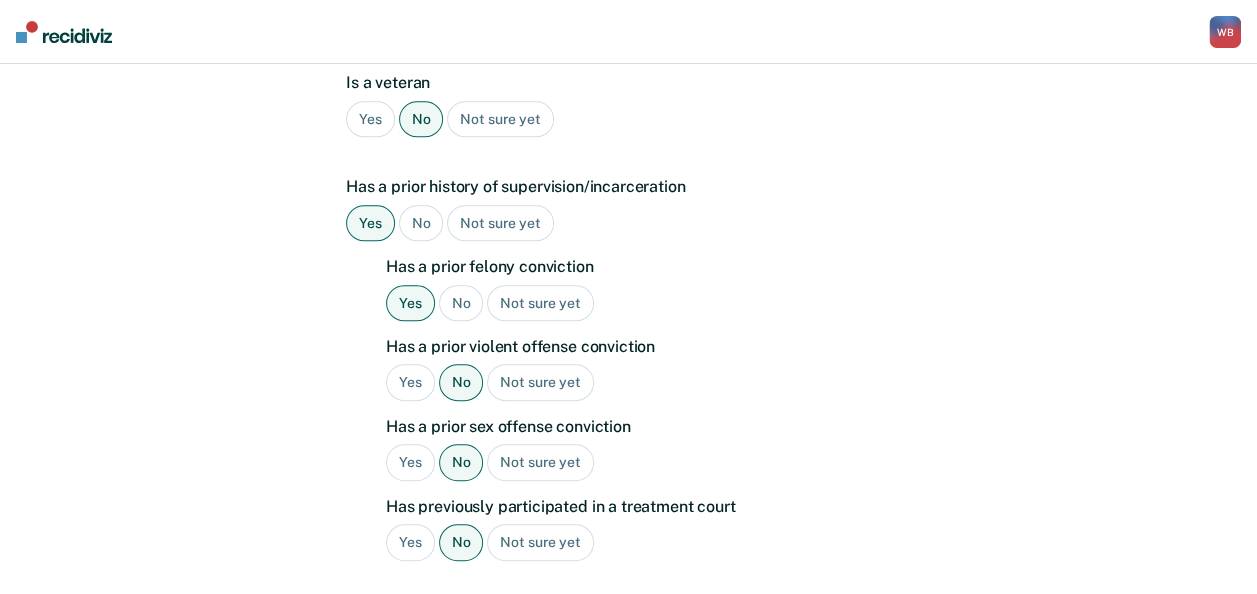 scroll, scrollTop: 518, scrollLeft: 0, axis: vertical 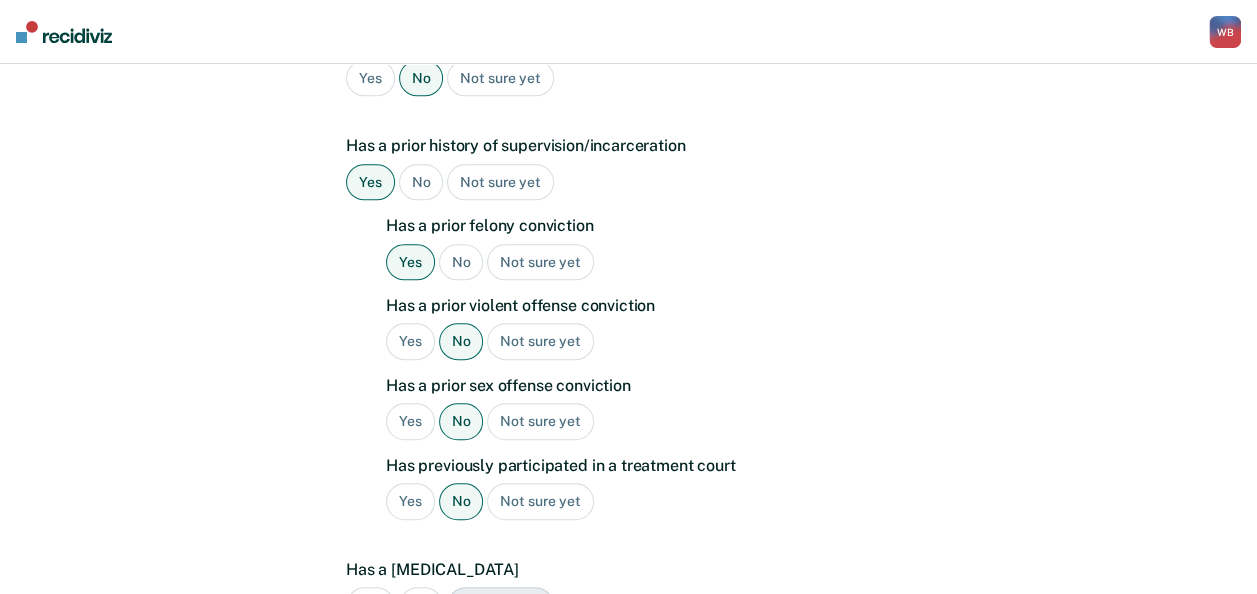 click on "No" at bounding box center [421, 605] 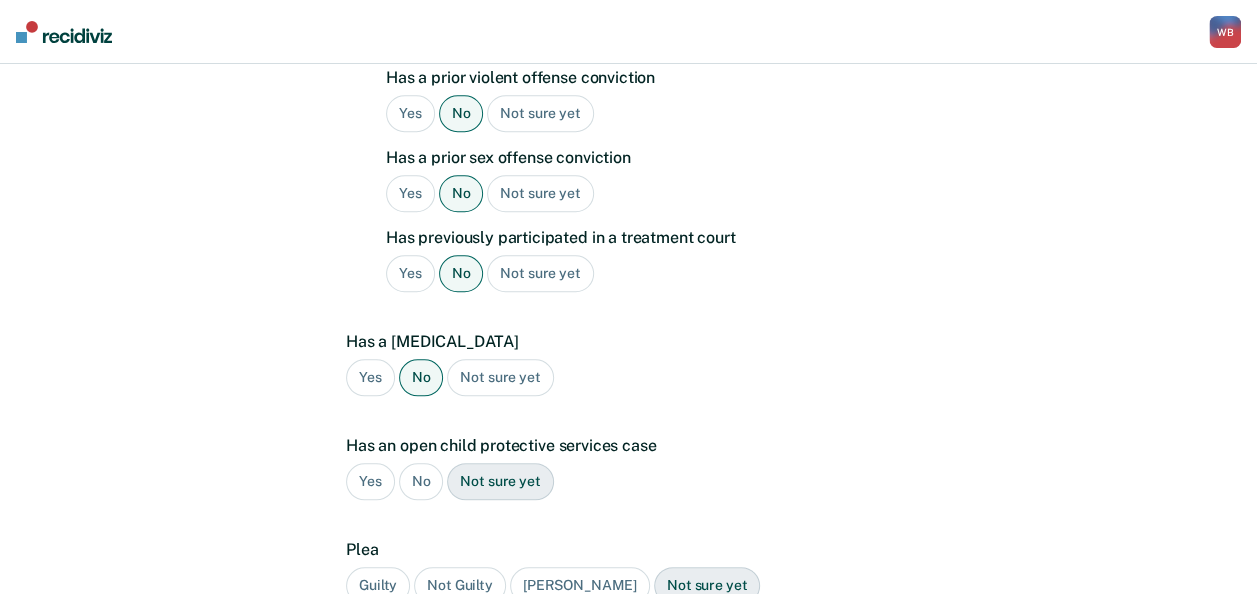 scroll, scrollTop: 818, scrollLeft: 0, axis: vertical 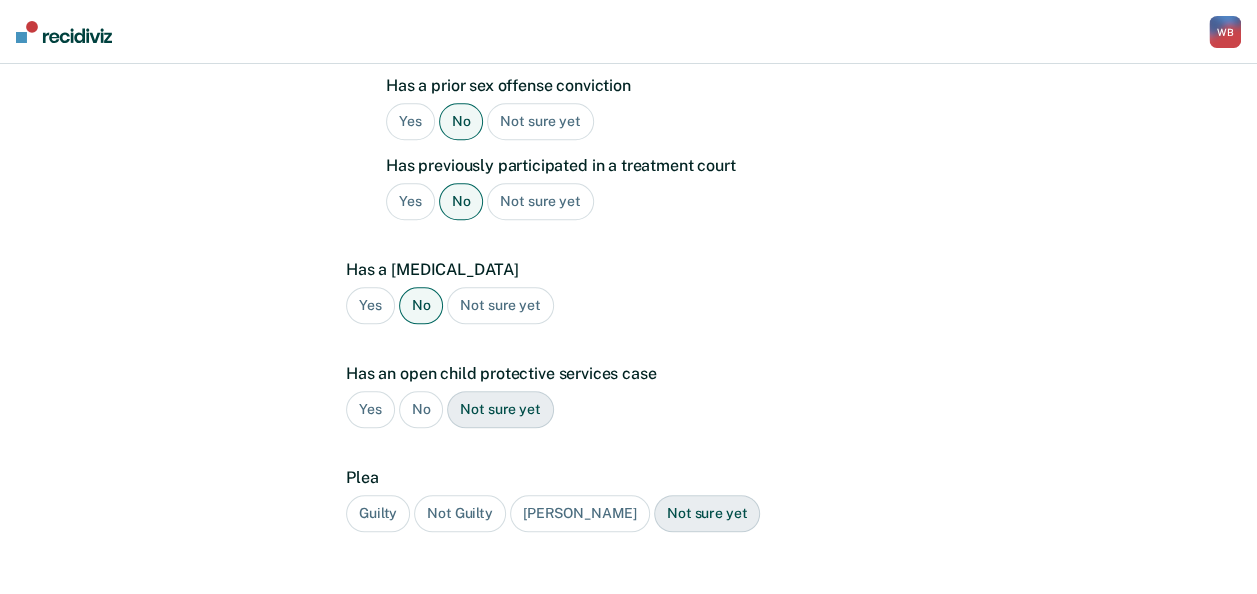 click on "No" at bounding box center (421, 409) 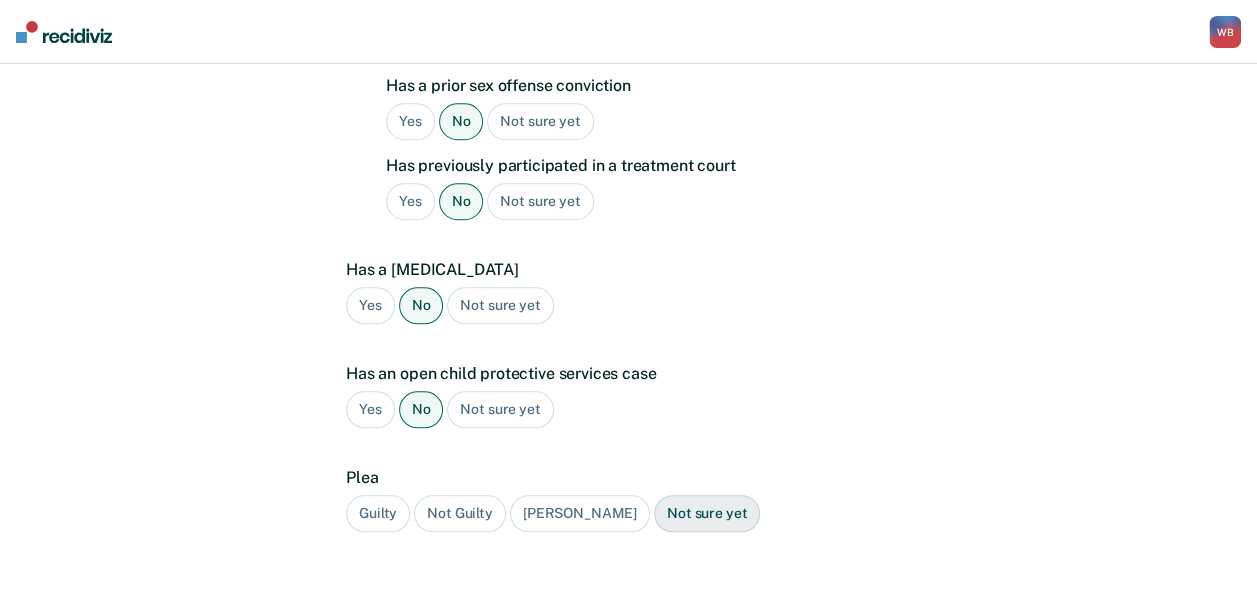 click on "Guilty" at bounding box center (378, 513) 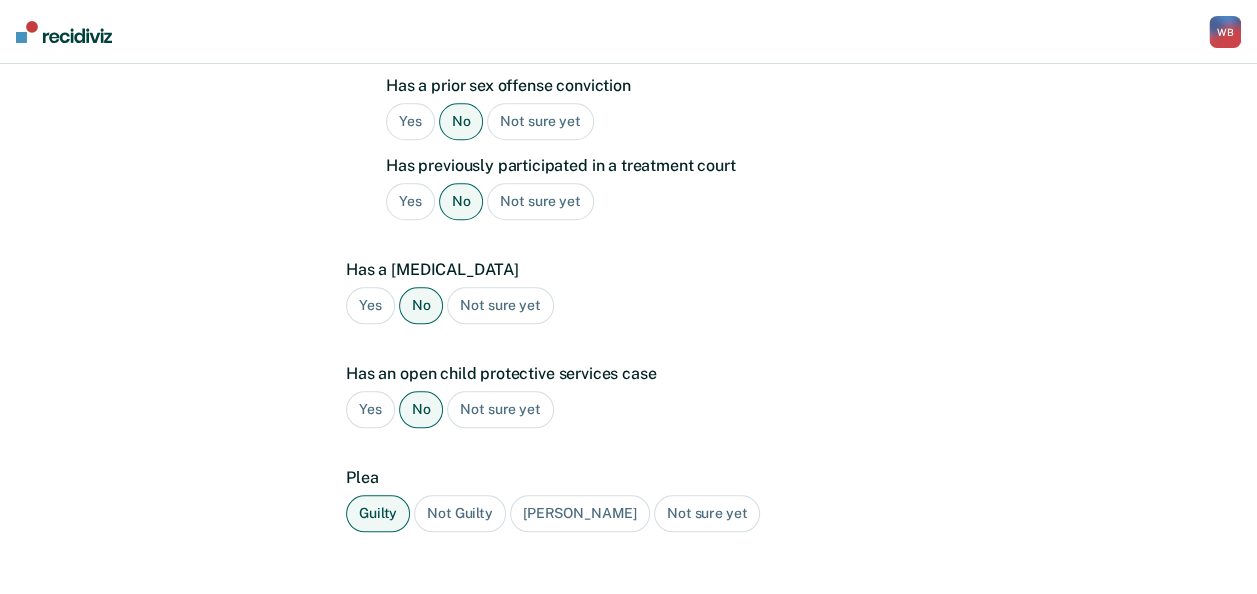 click on "Next" at bounding box center (528, 620) 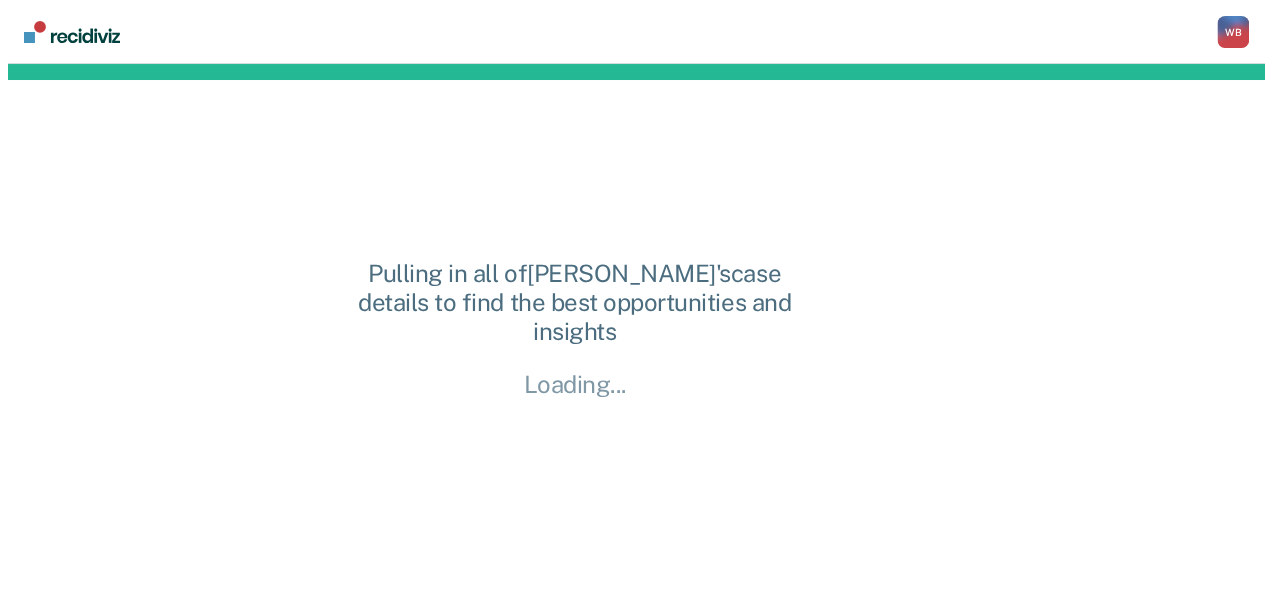 scroll, scrollTop: 0, scrollLeft: 0, axis: both 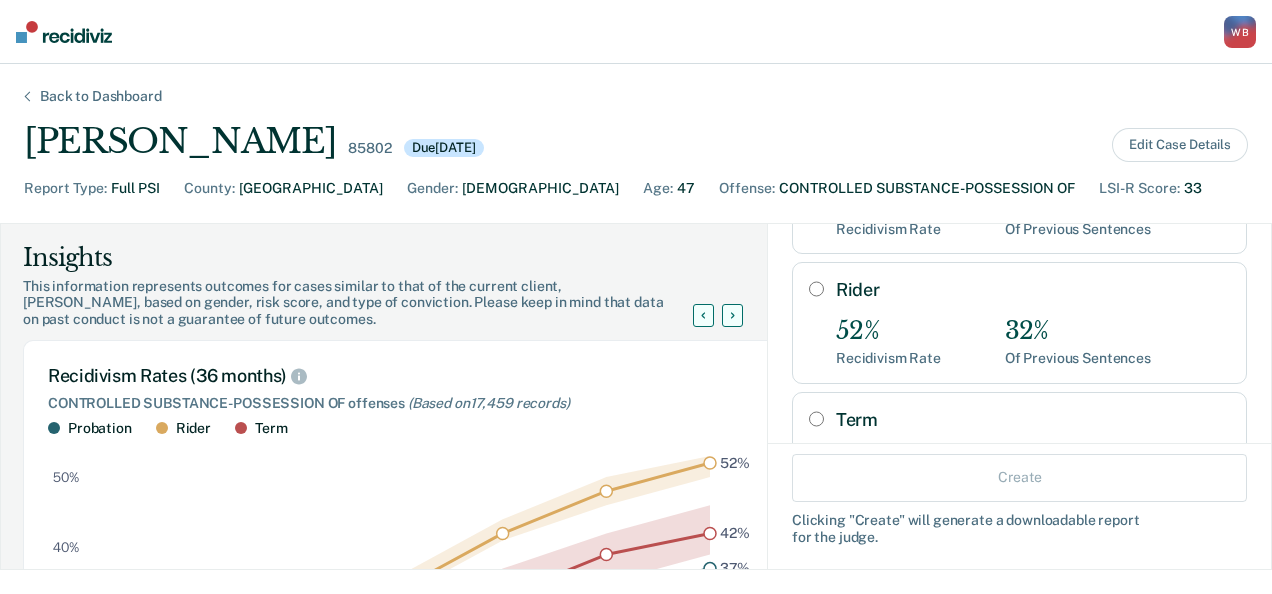 click on "Rider" at bounding box center (816, 289) 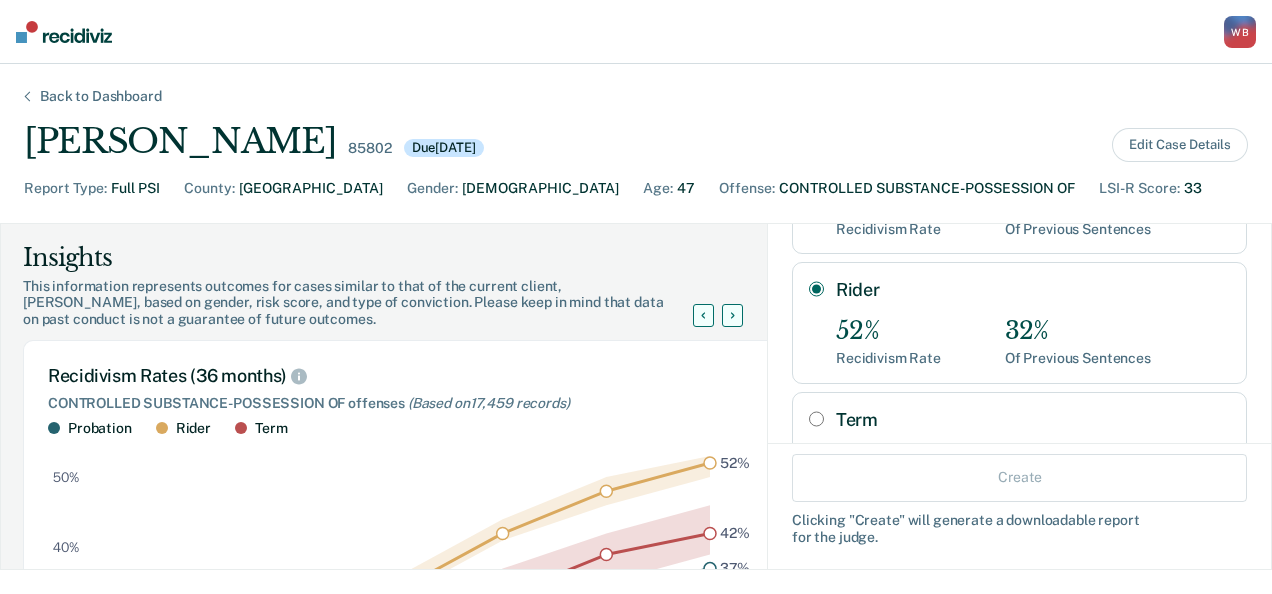 radio on "true" 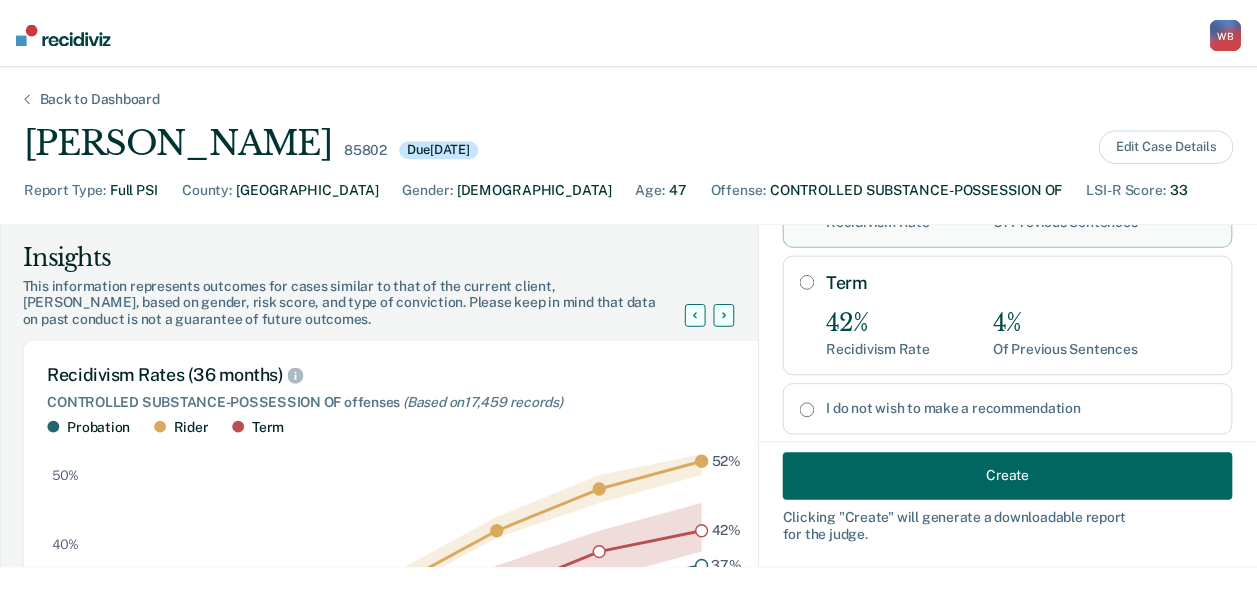 scroll, scrollTop: 376, scrollLeft: 0, axis: vertical 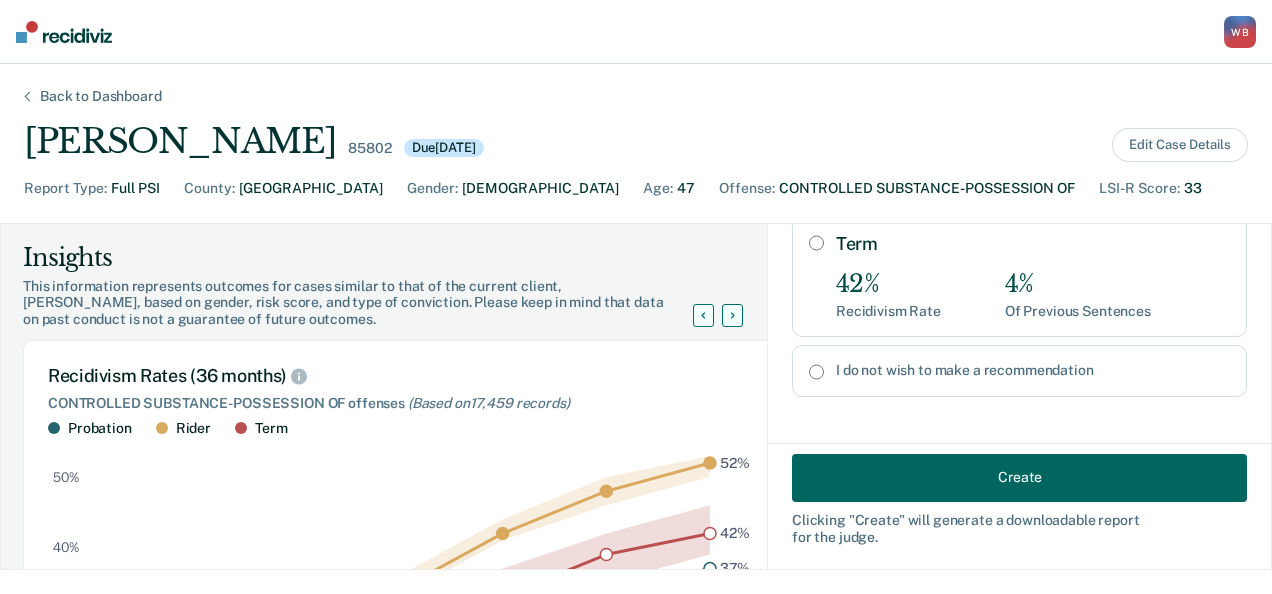 click on "Create" at bounding box center (1019, 477) 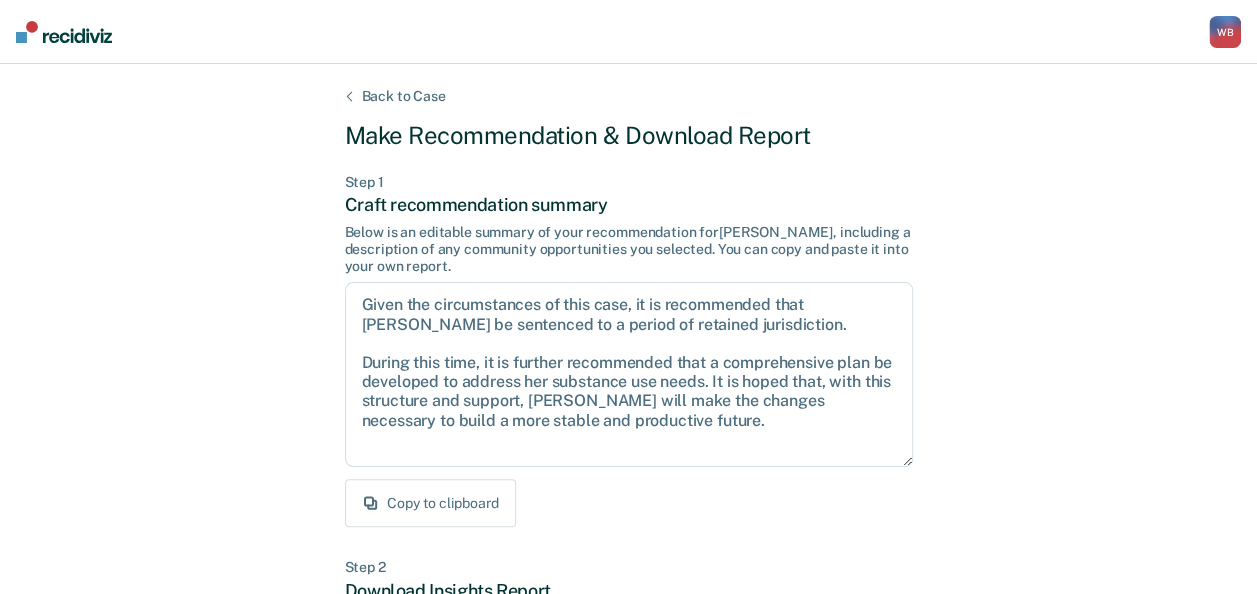 scroll, scrollTop: 377, scrollLeft: 0, axis: vertical 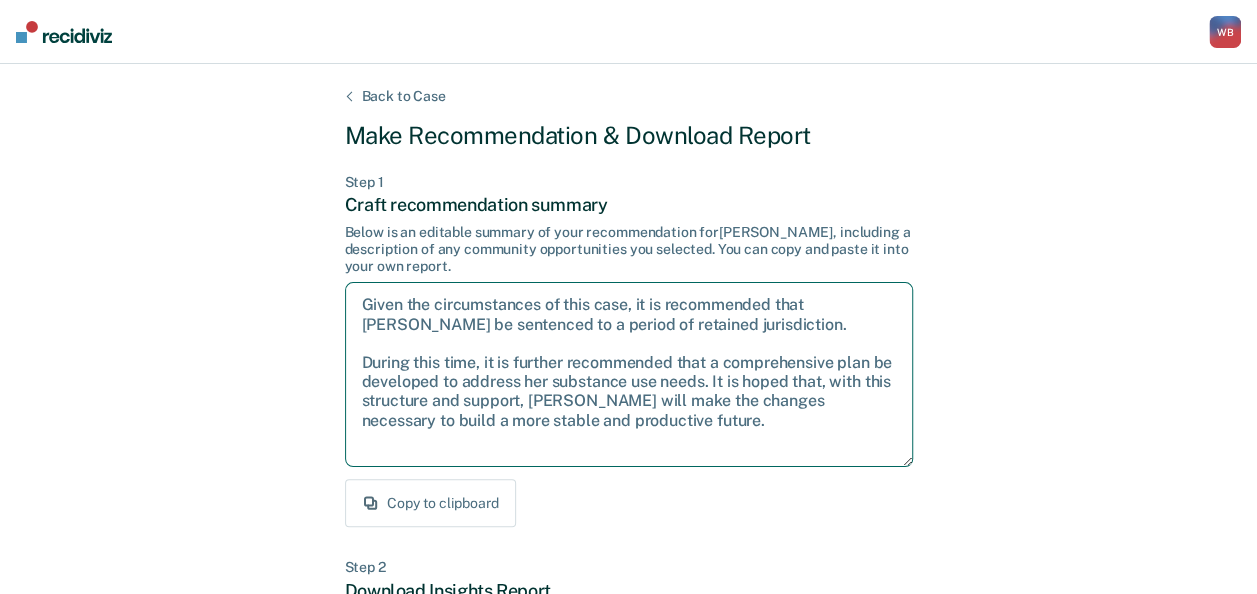 drag, startPoint x: 688, startPoint y: 420, endPoint x: 359, endPoint y: 306, distance: 348.19104 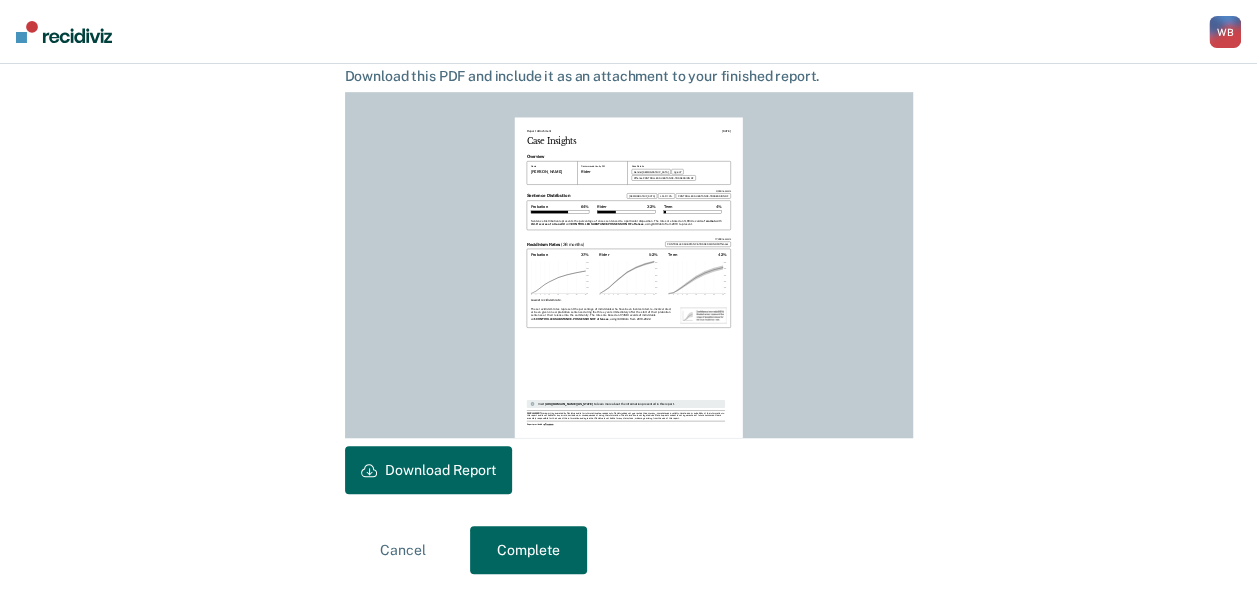 scroll, scrollTop: 546, scrollLeft: 0, axis: vertical 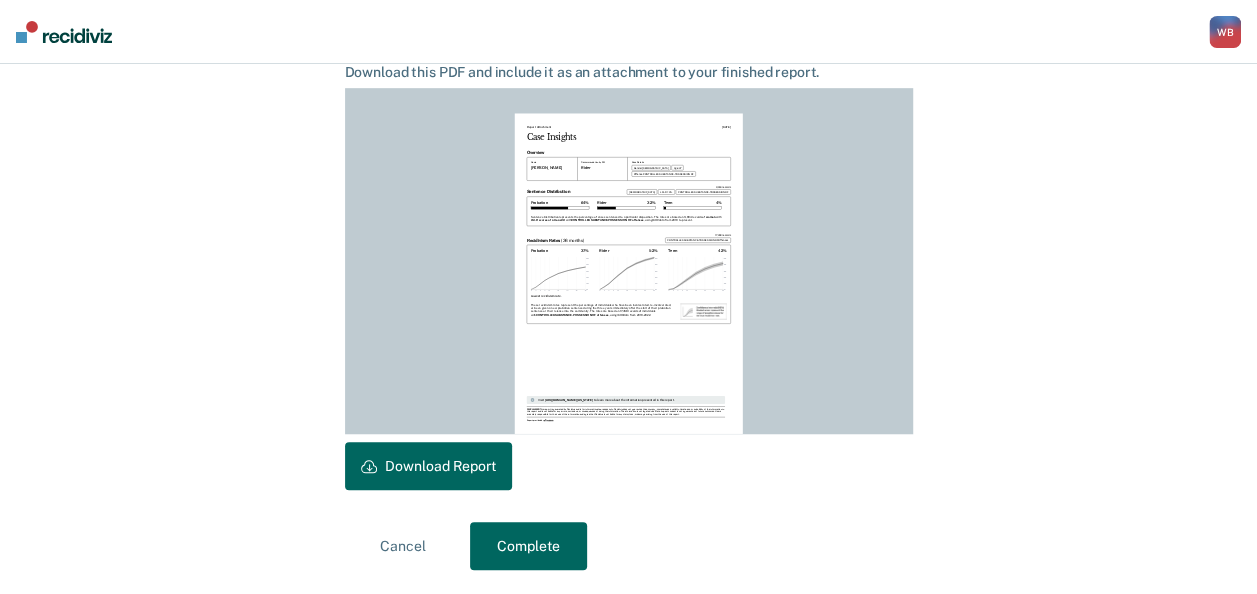 drag, startPoint x: 466, startPoint y: 471, endPoint x: 520, endPoint y: 542, distance: 89.20202 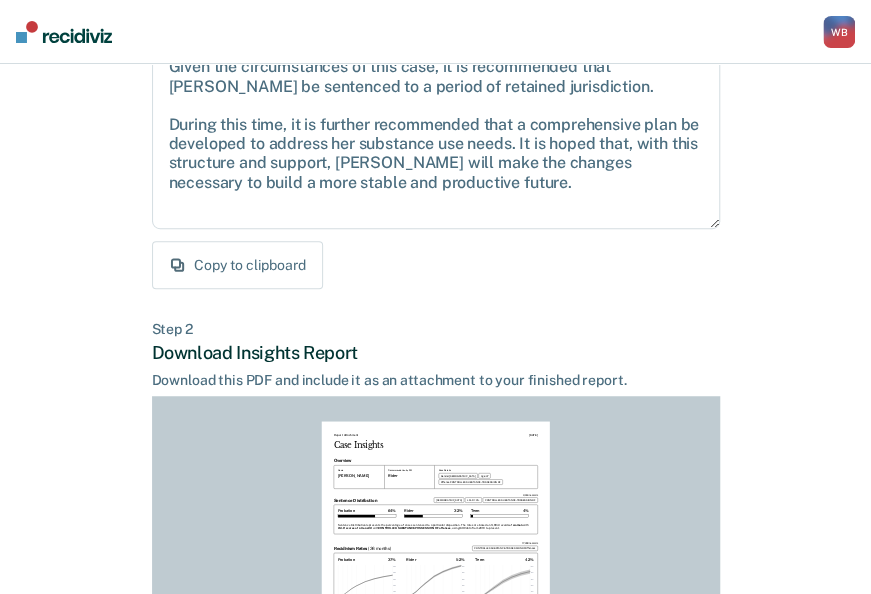 scroll, scrollTop: 546, scrollLeft: 0, axis: vertical 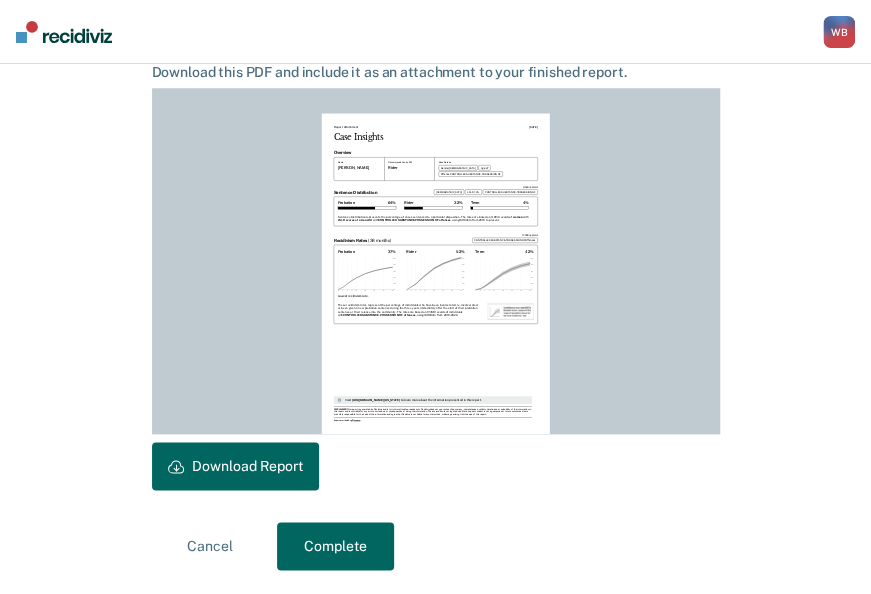 click on "Complete" at bounding box center [335, 546] 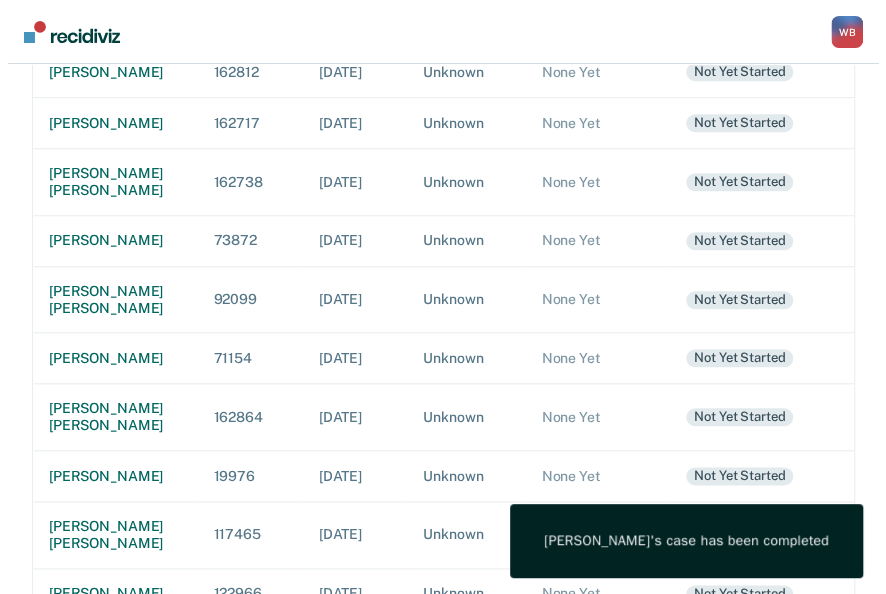 scroll, scrollTop: 0, scrollLeft: 0, axis: both 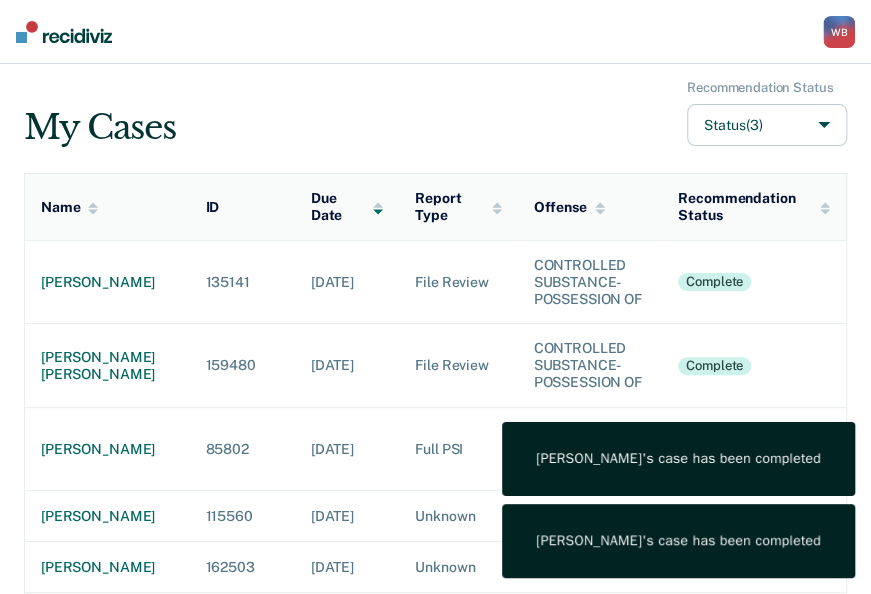 click on "My Cases Recommendation Status Status  (3)" at bounding box center (435, 113) 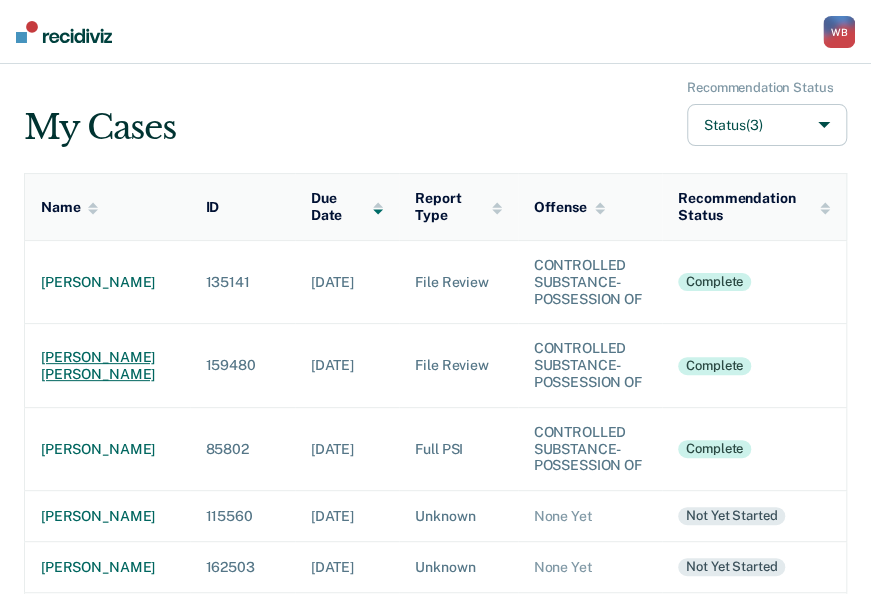 click on "[PERSON_NAME] [PERSON_NAME]" at bounding box center (107, 365) 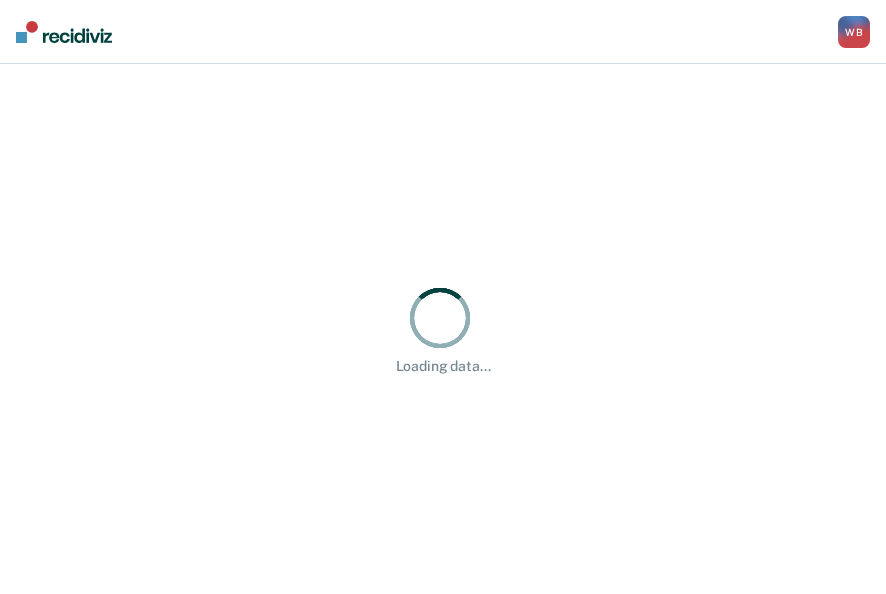 click on "Loading data..." at bounding box center [443, 329] 